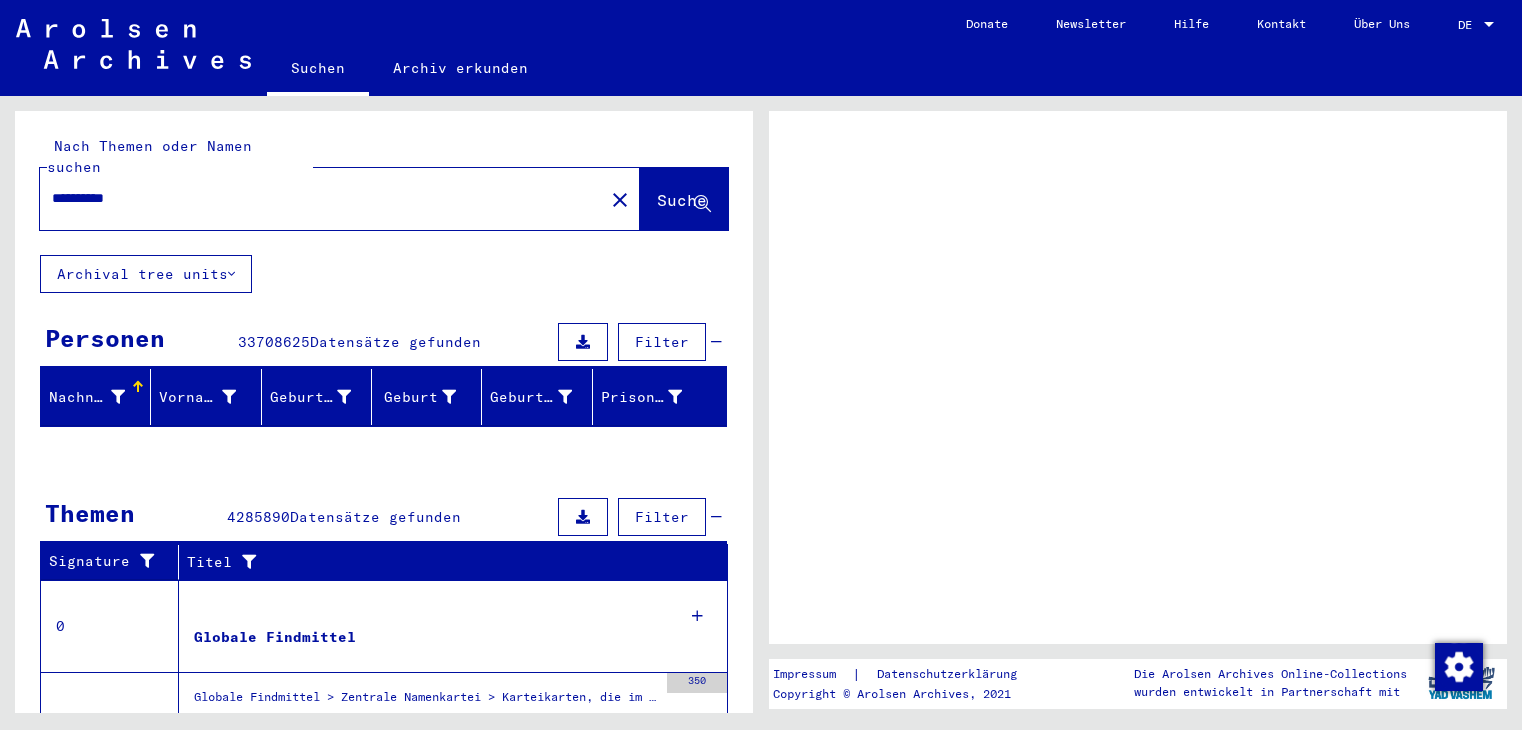 scroll, scrollTop: 0, scrollLeft: 0, axis: both 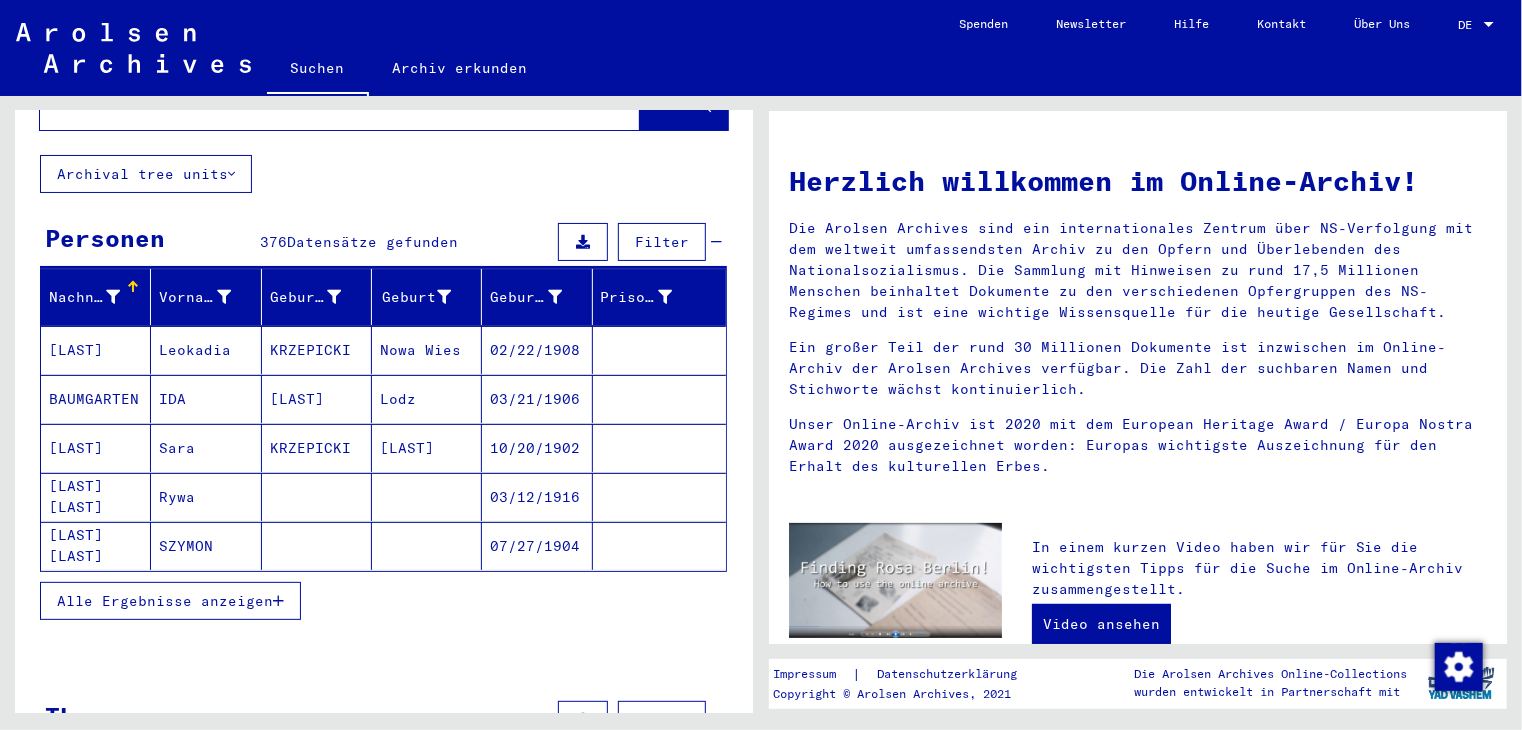 click on "Alle Ergebnisse anzeigen" at bounding box center [165, 601] 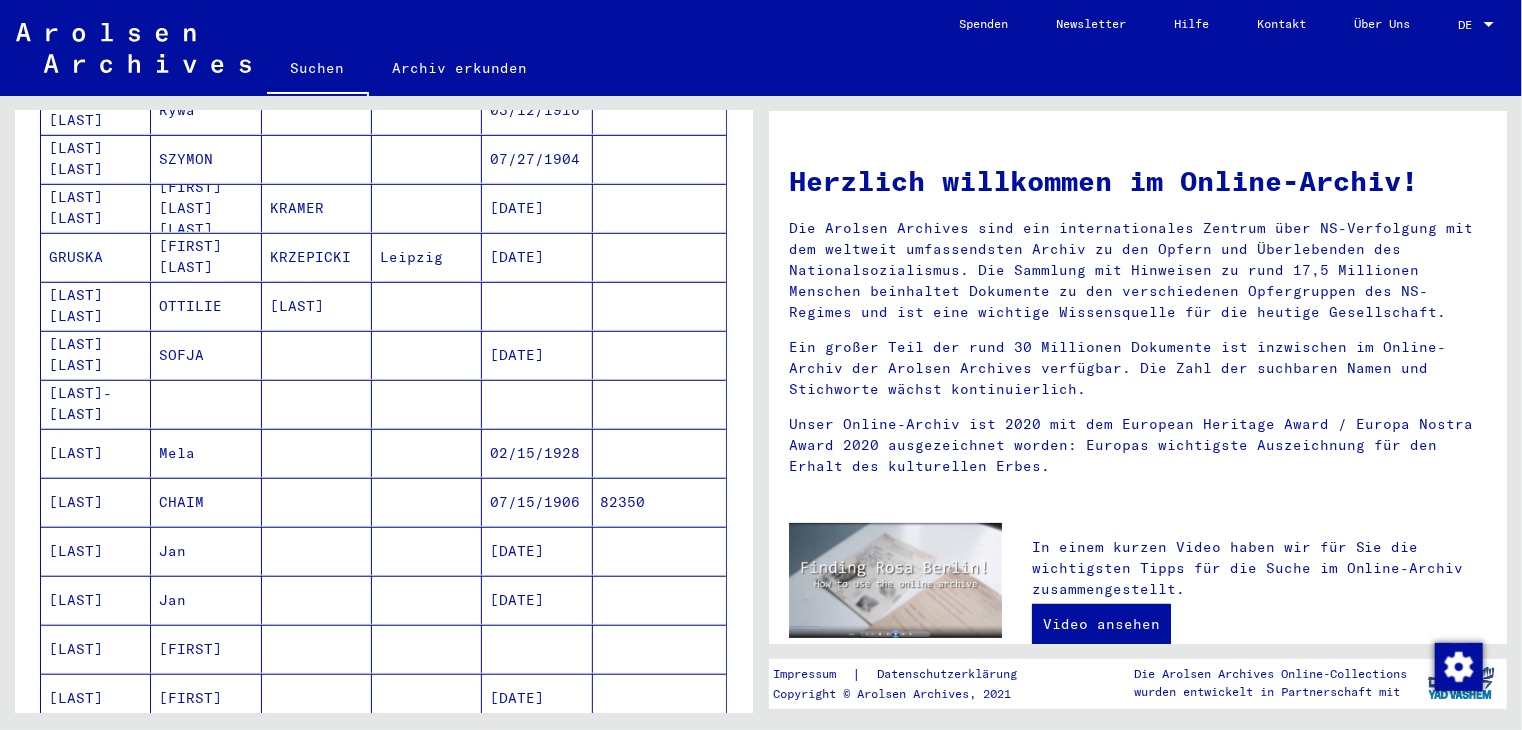scroll, scrollTop: 500, scrollLeft: 0, axis: vertical 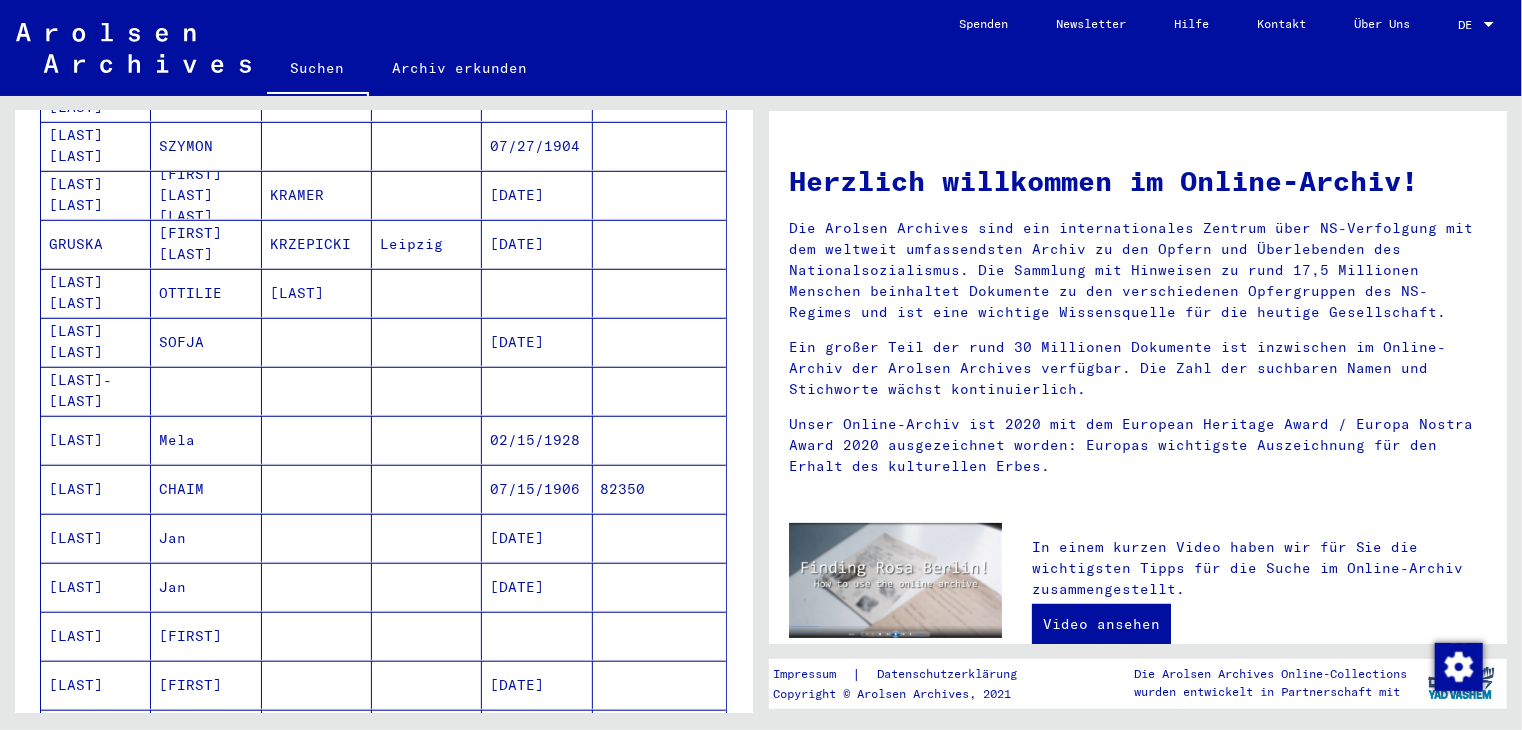 click on "CHAIM" at bounding box center (206, 538) 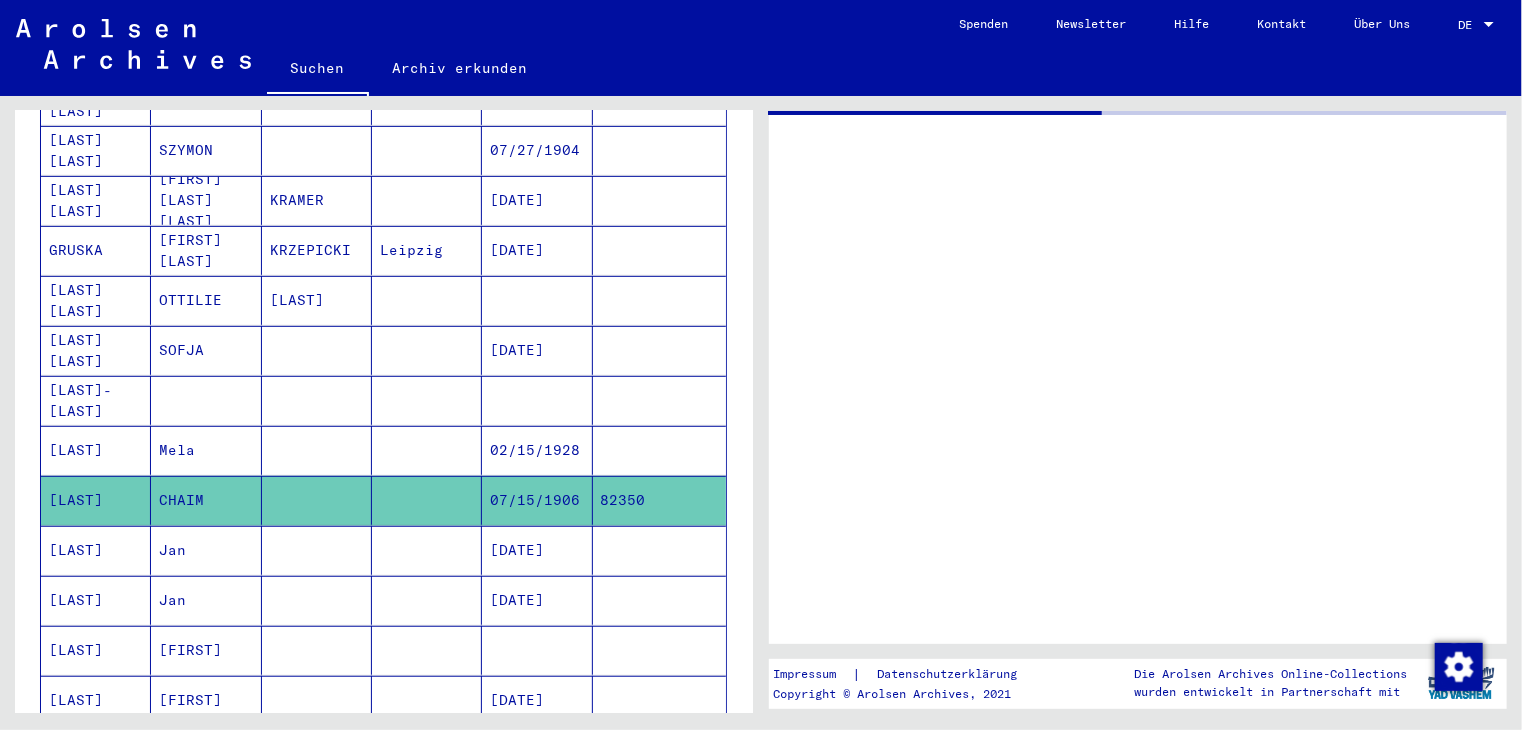 scroll, scrollTop: 504, scrollLeft: 0, axis: vertical 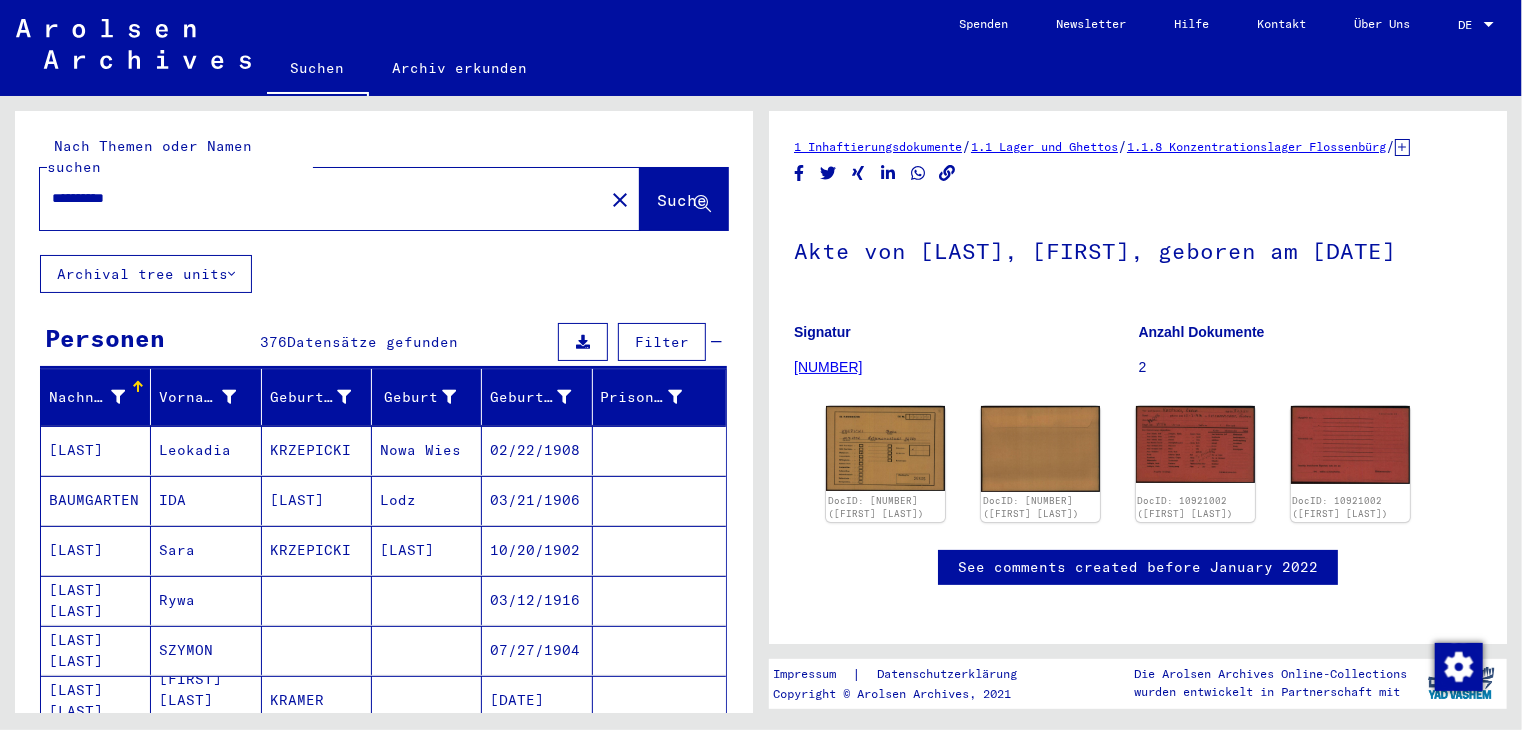 click on "*********" 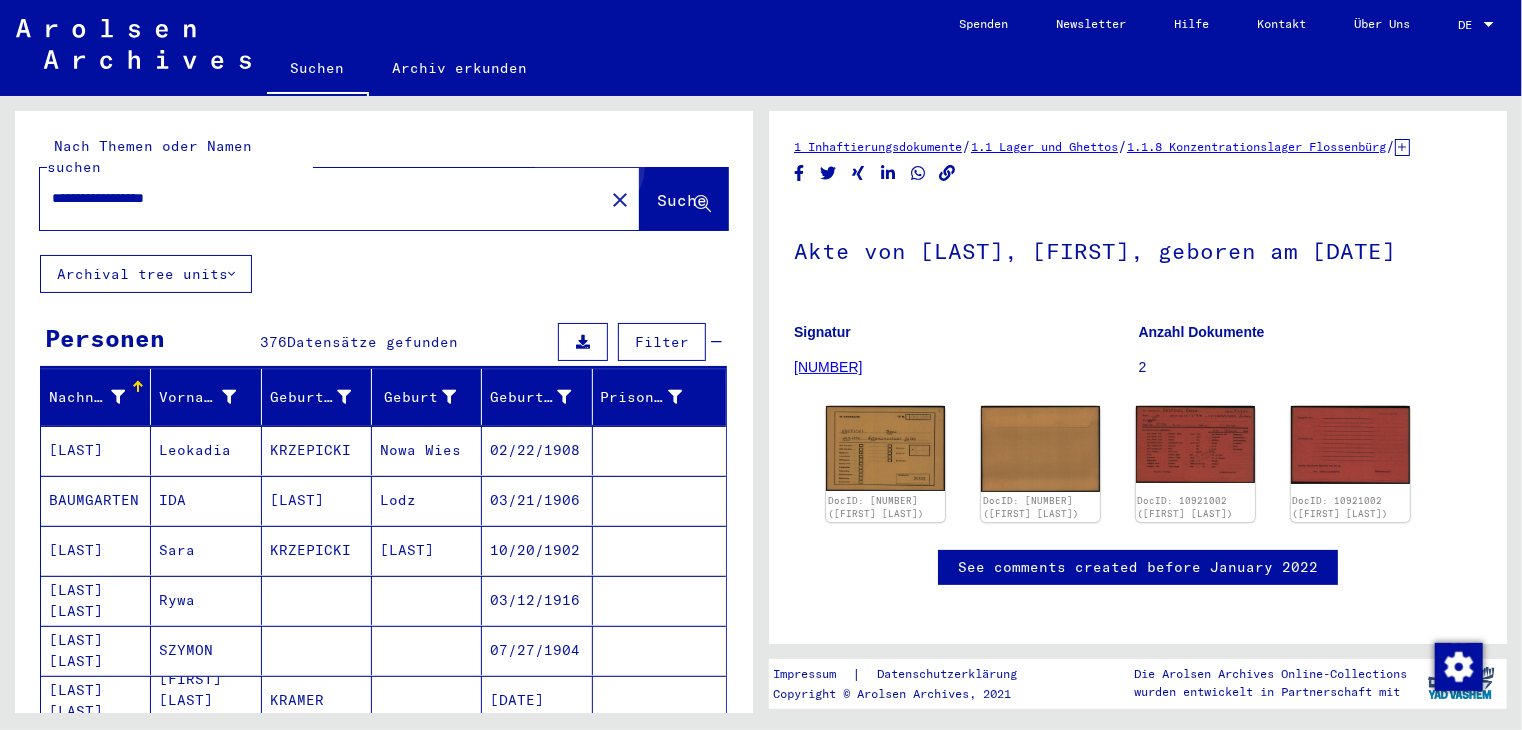 click on "Suche" 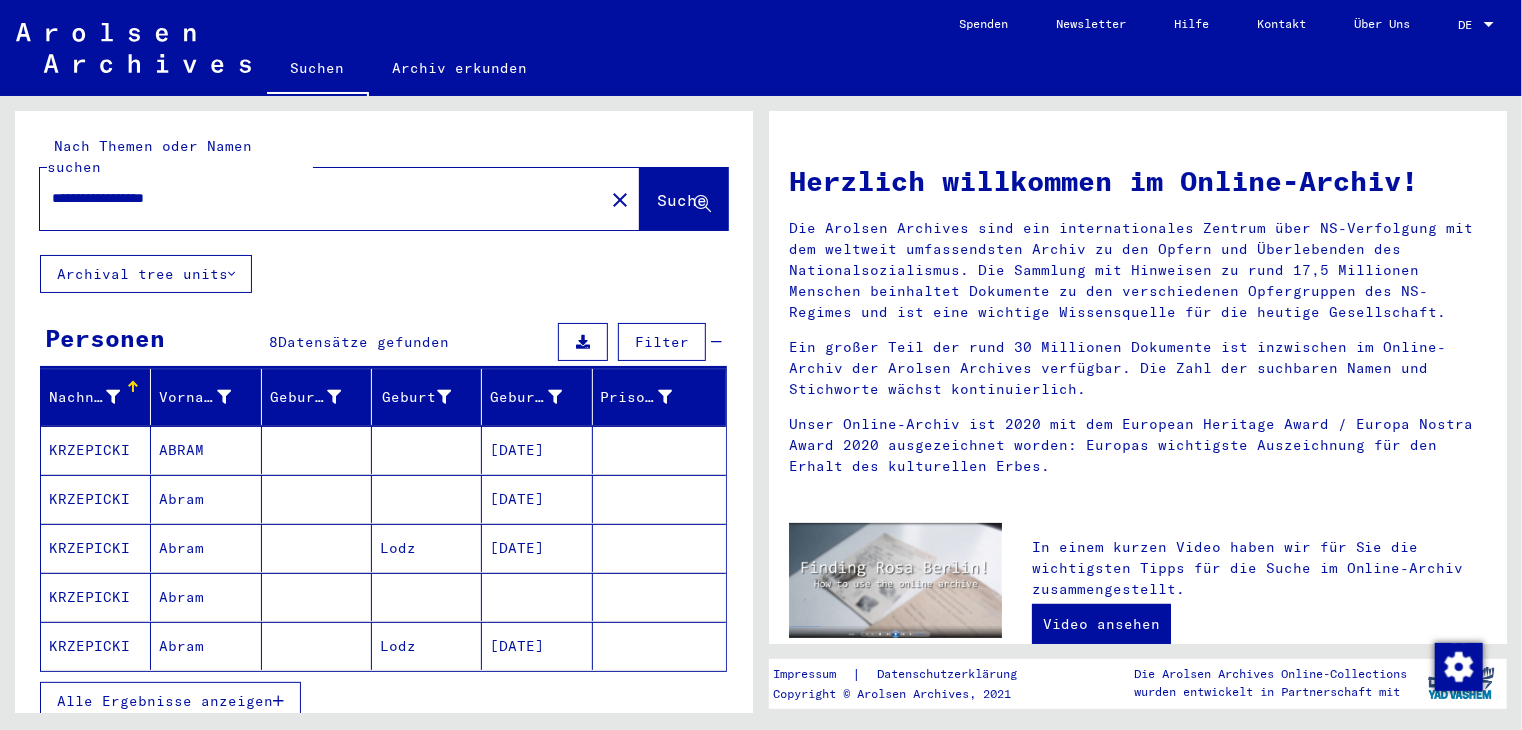 click on "ABRAM" at bounding box center [206, 499] 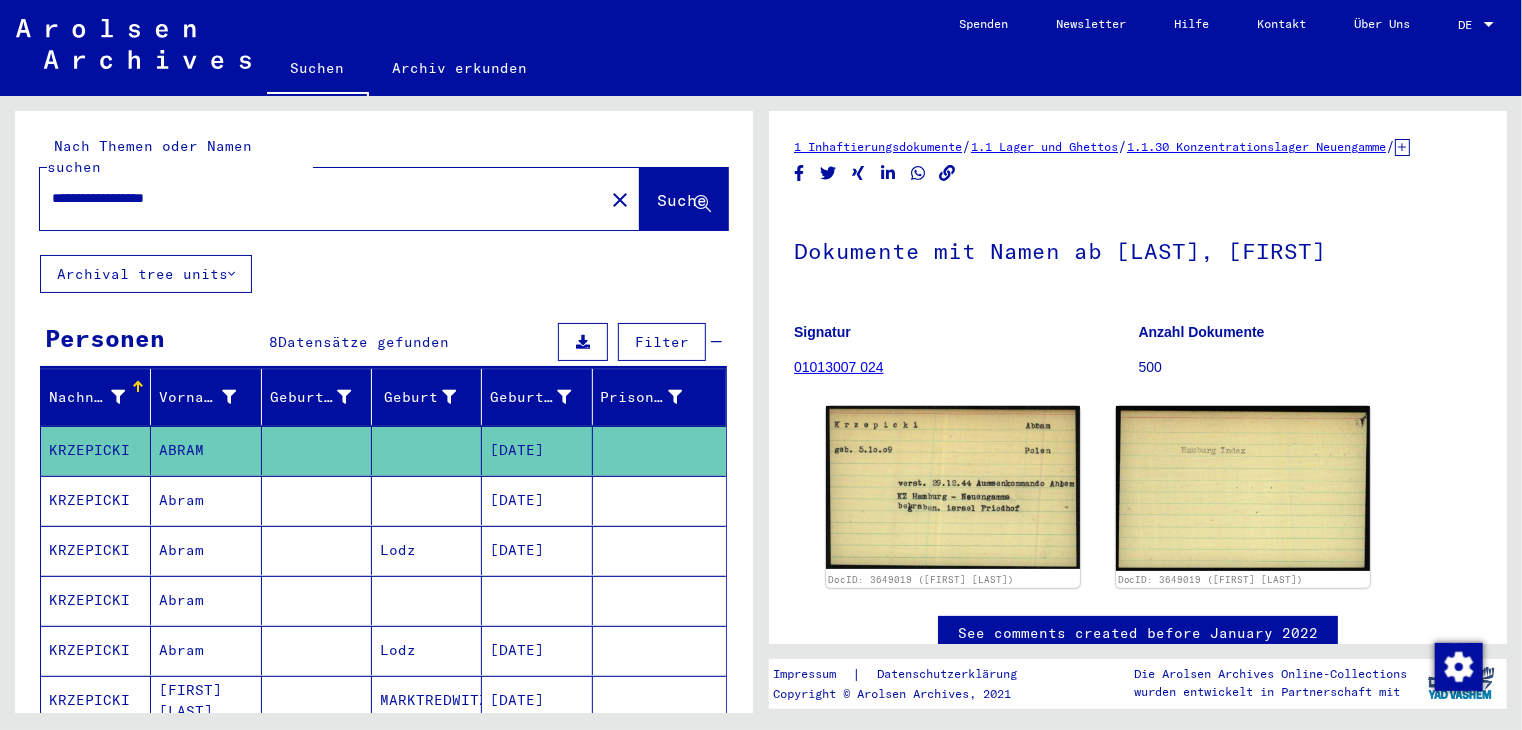 scroll, scrollTop: 0, scrollLeft: 0, axis: both 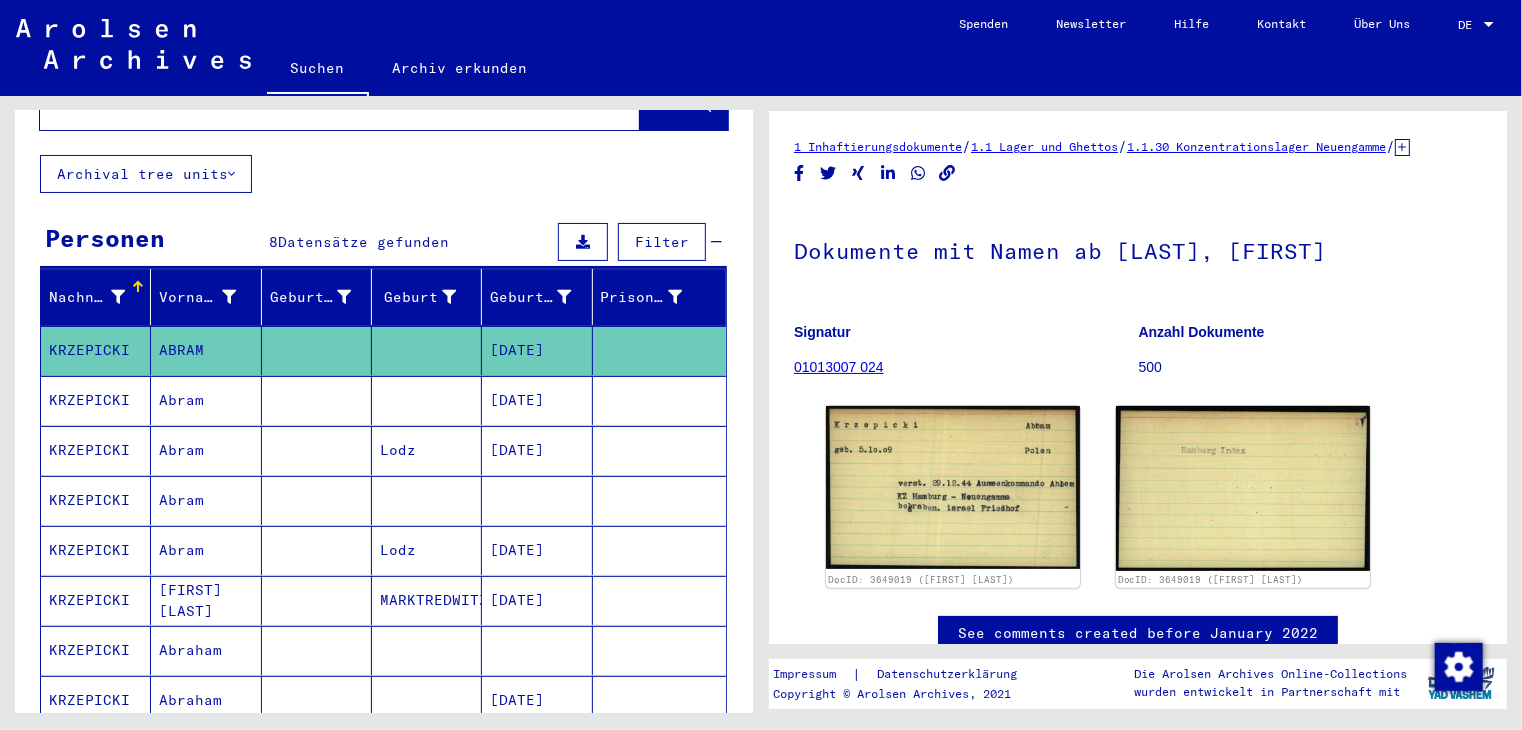 click on "[DATE]" at bounding box center [537, 450] 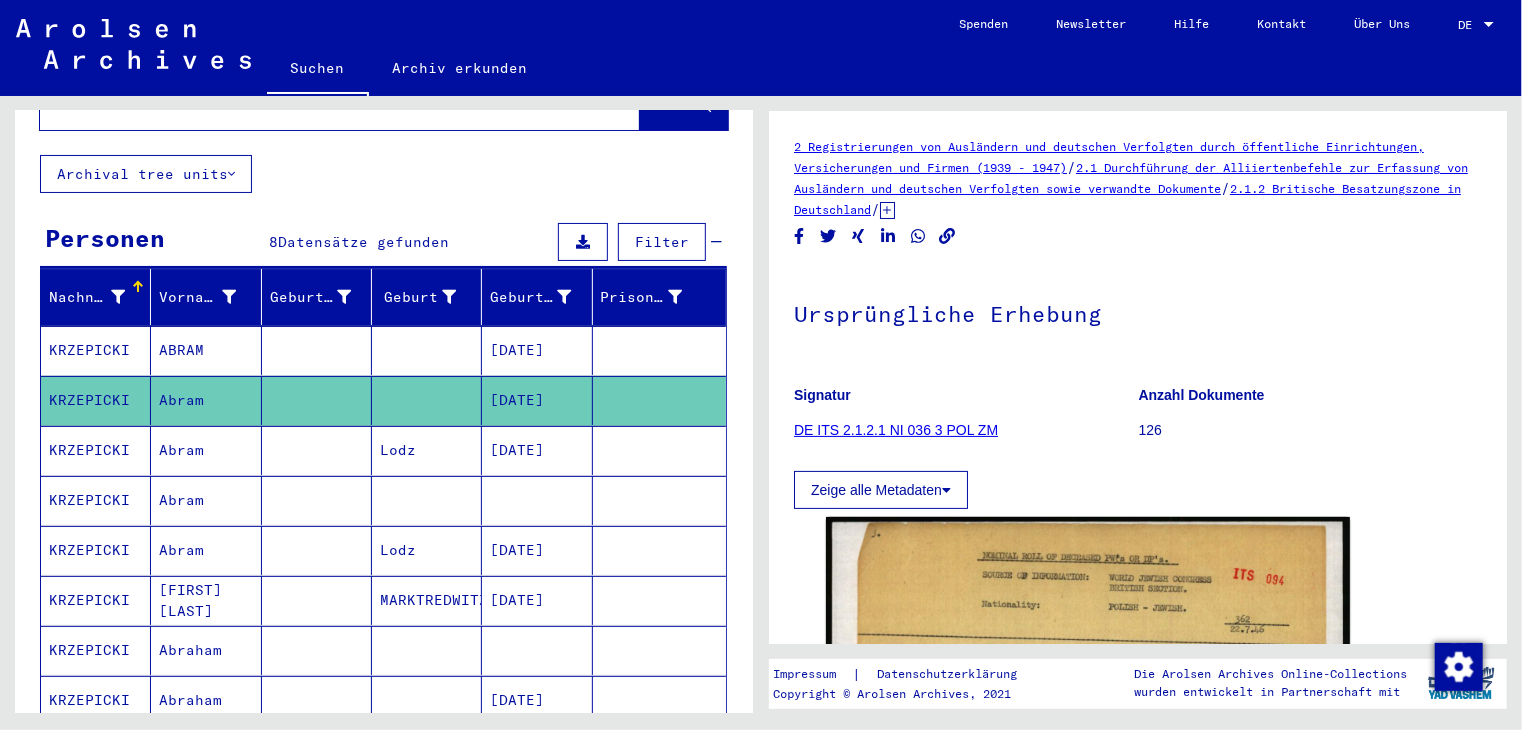 scroll, scrollTop: 0, scrollLeft: 0, axis: both 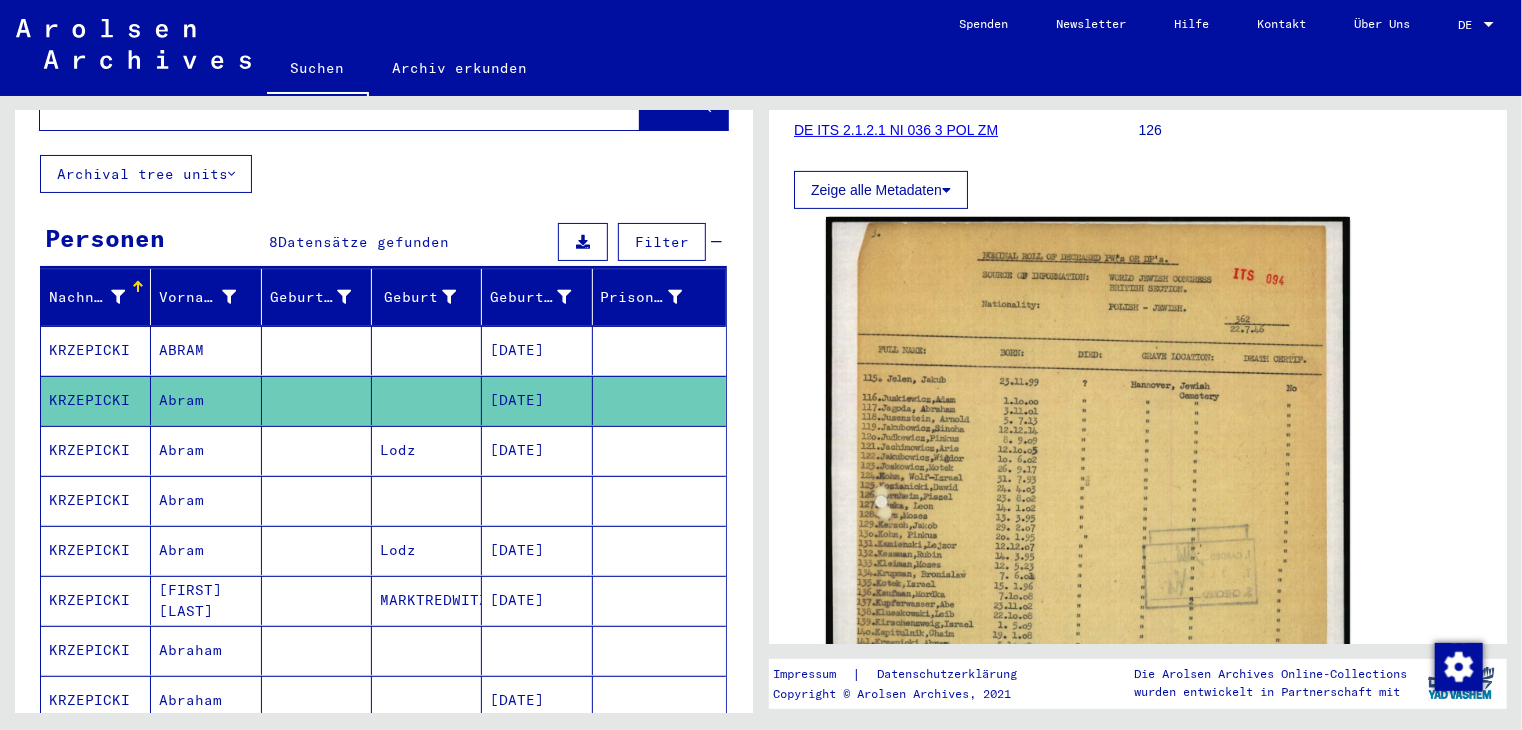 click on "[DATE]" at bounding box center [537, 500] 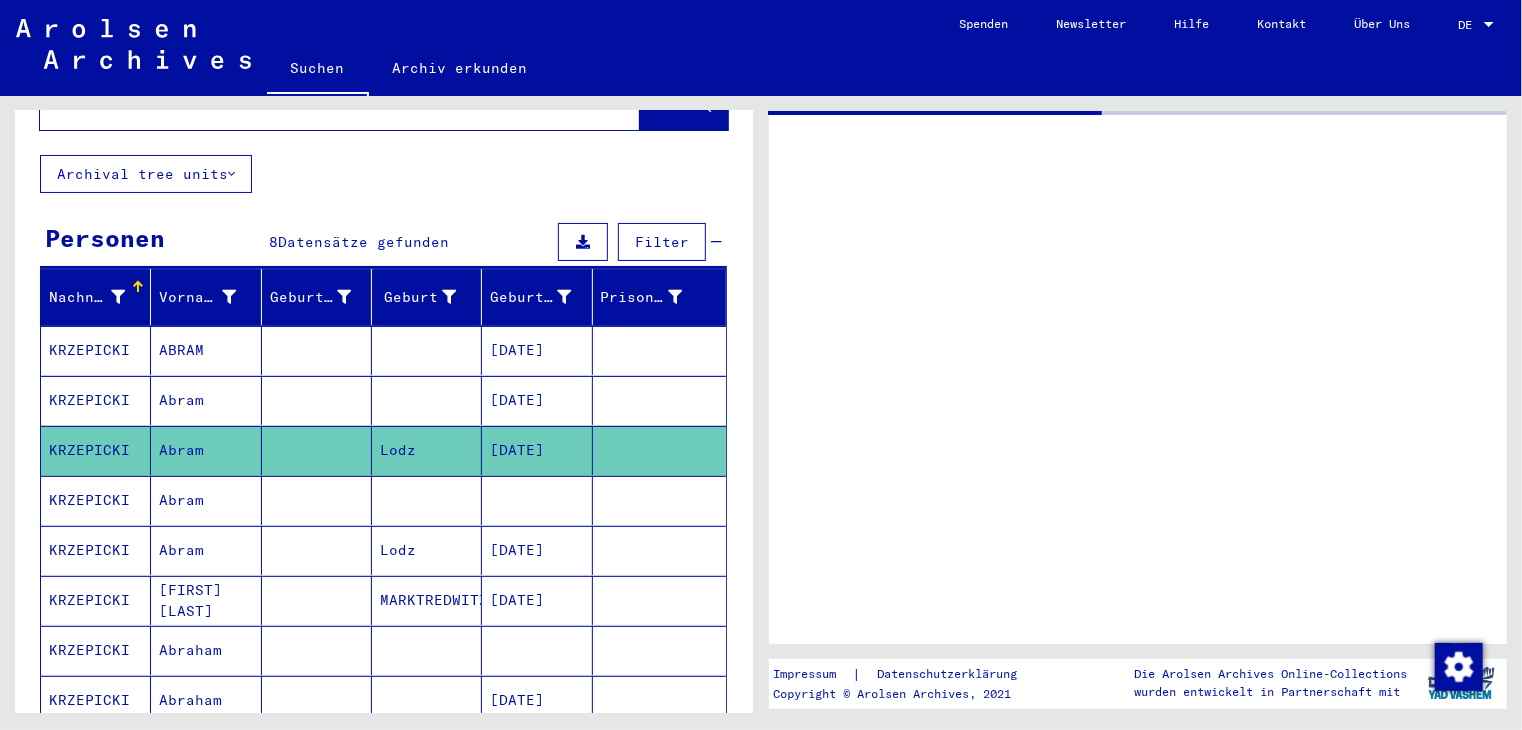 scroll, scrollTop: 0, scrollLeft: 0, axis: both 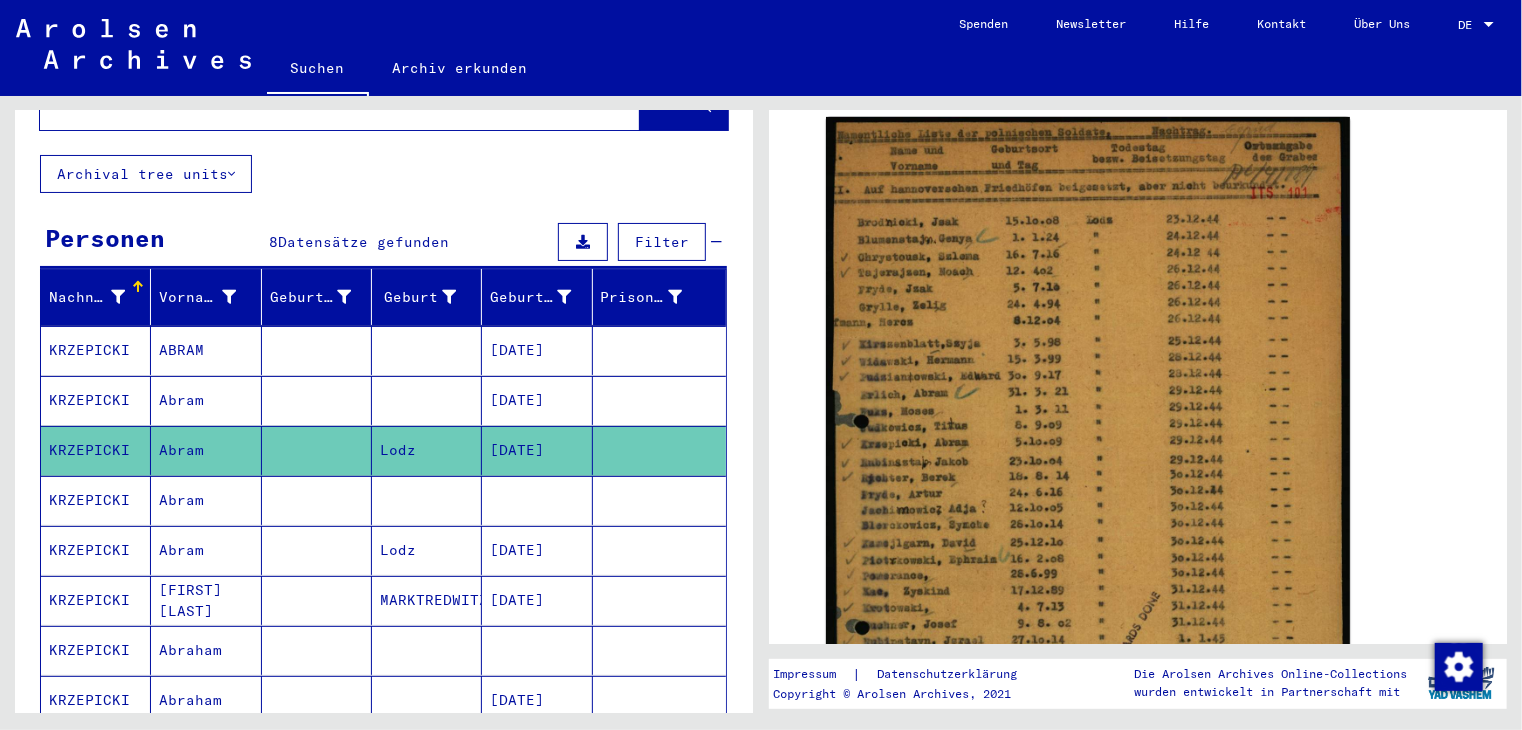 click on "Abram" at bounding box center (206, 550) 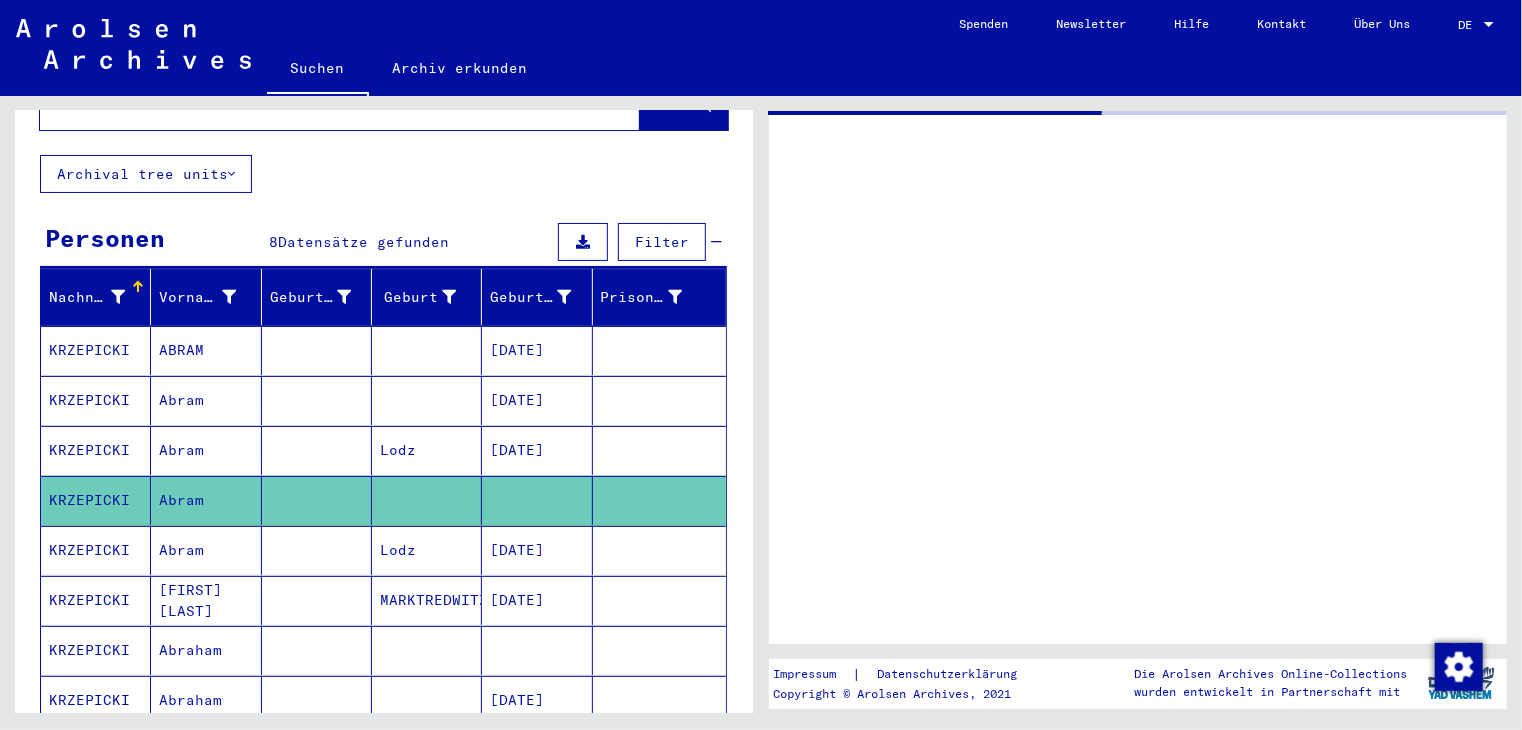 scroll, scrollTop: 0, scrollLeft: 0, axis: both 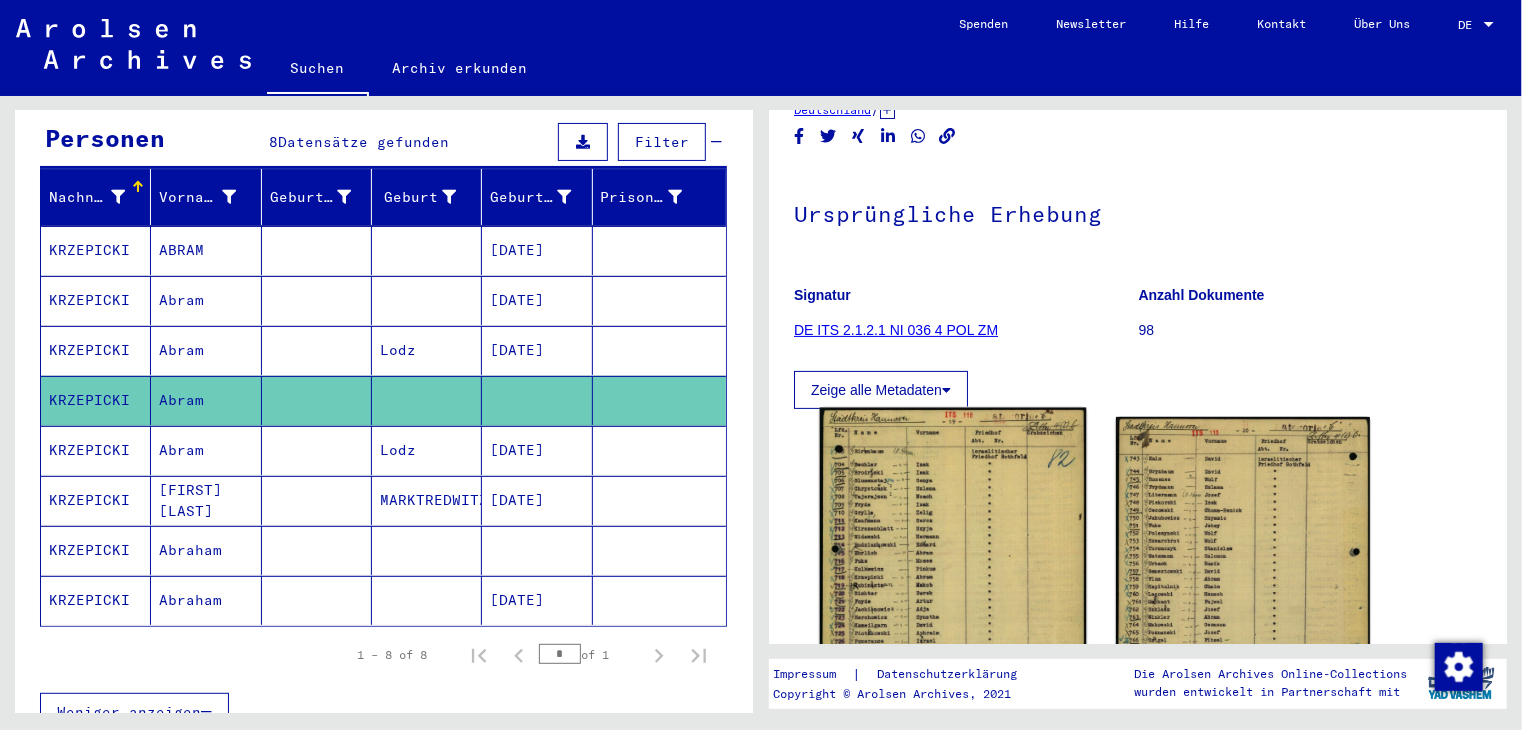 click 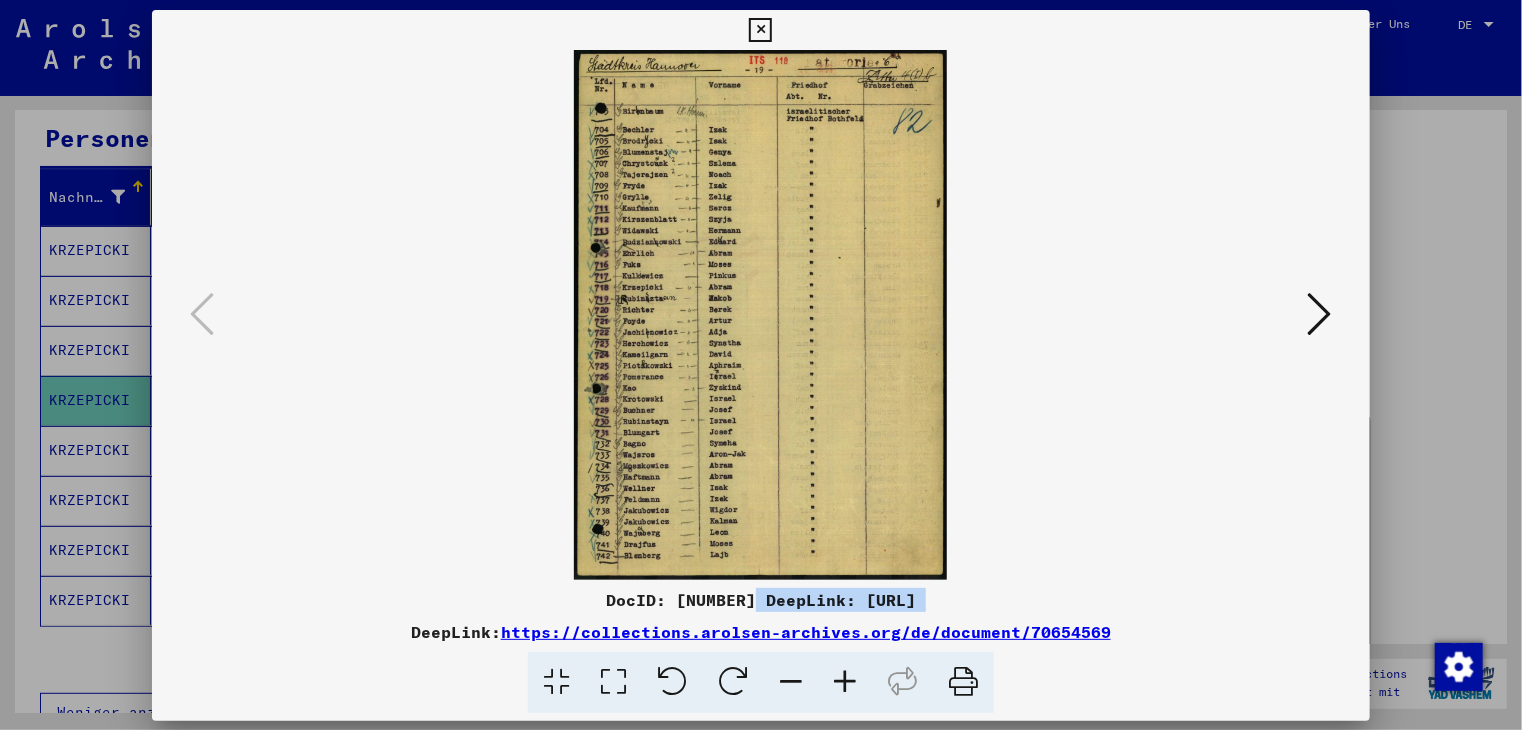 click on "DocID: [NUMBER]  DeepLink:  [URL]" at bounding box center (761, 361) 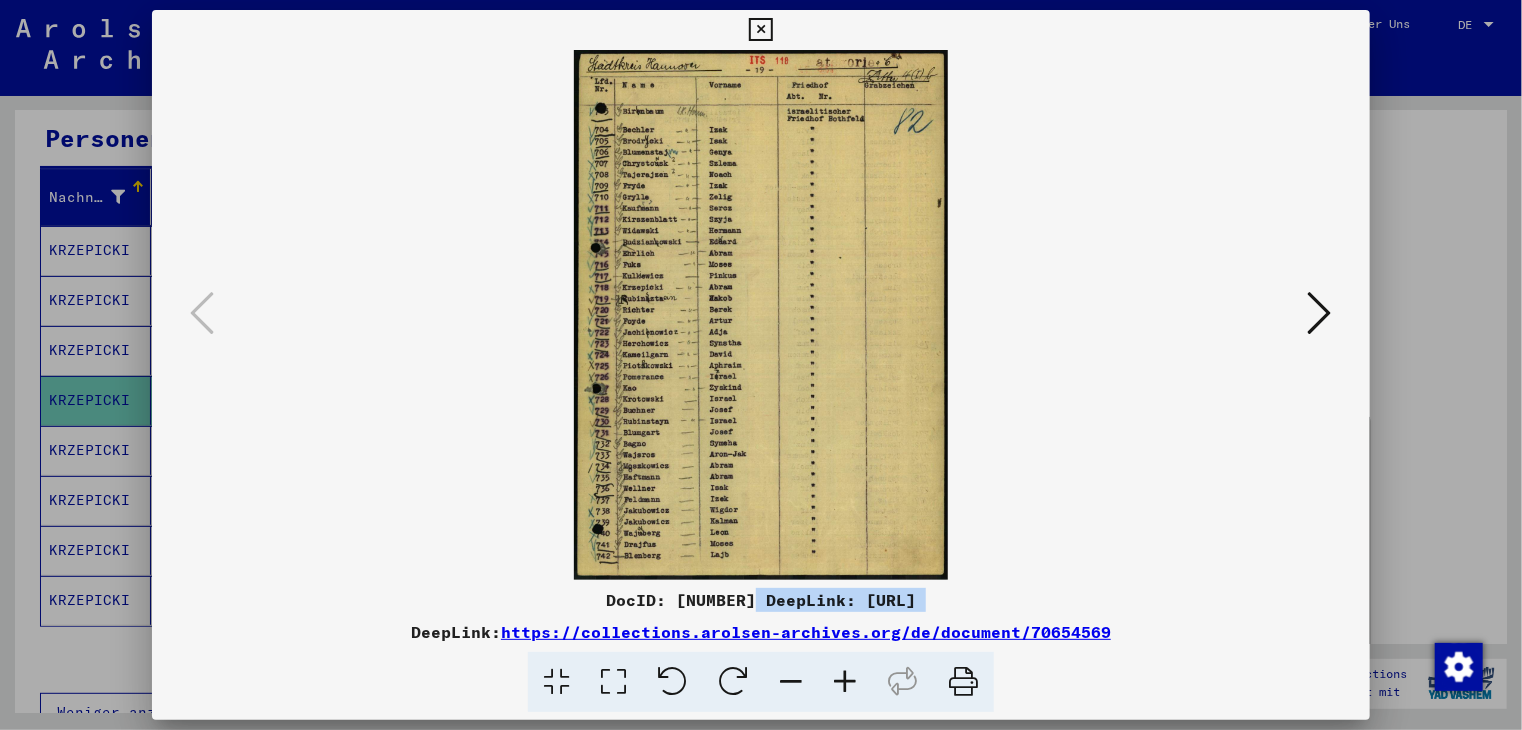 click at bounding box center (760, 30) 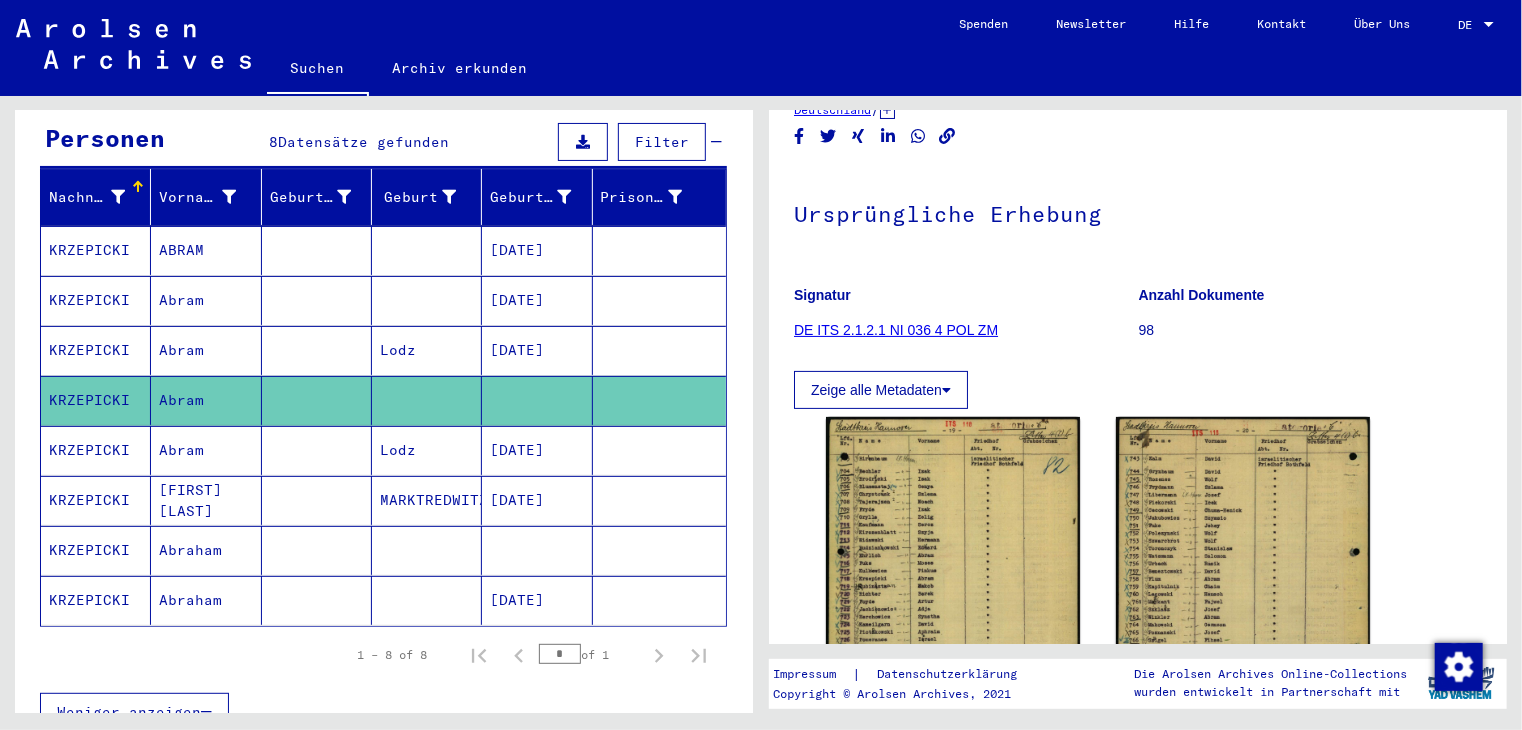 click on "[DATE]" at bounding box center (537, 550) 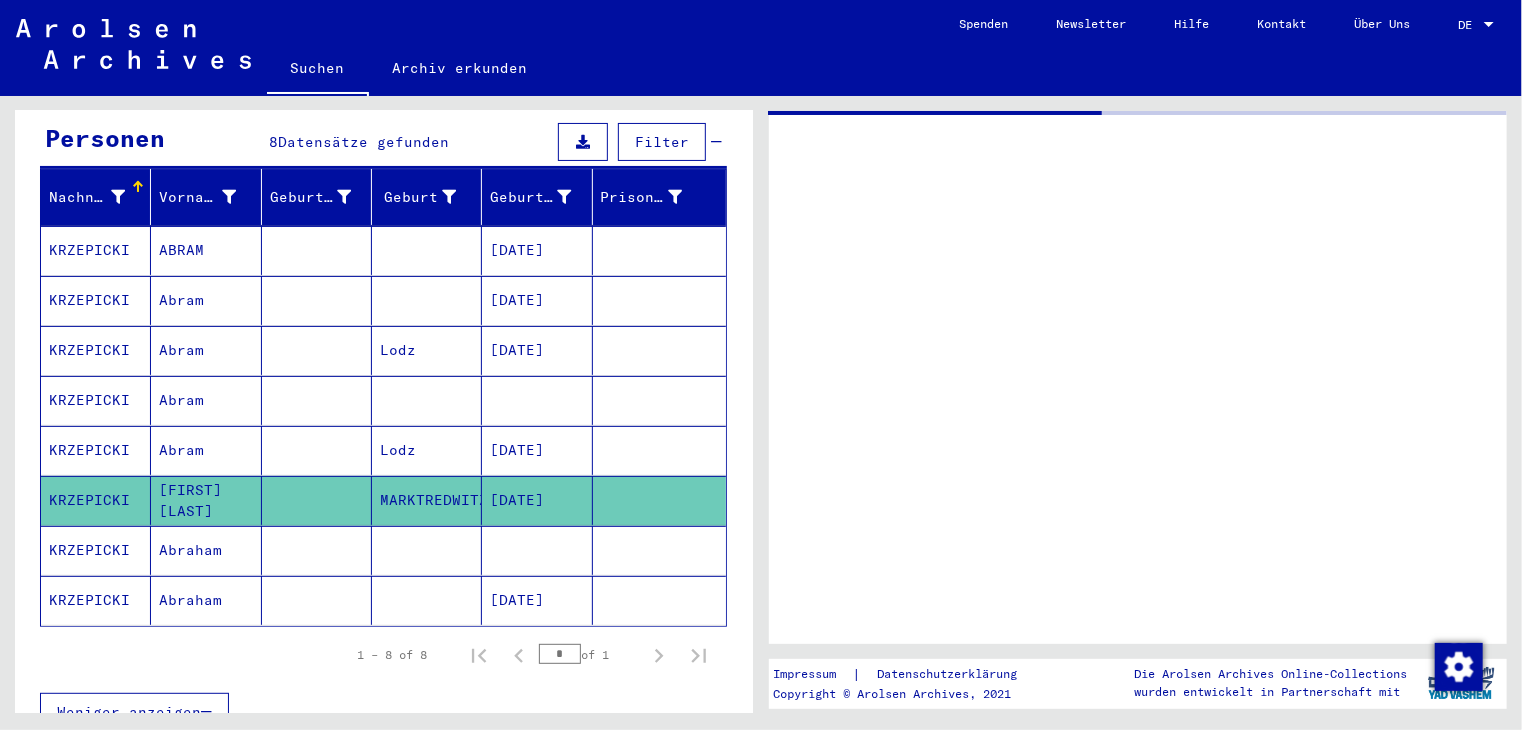 scroll, scrollTop: 0, scrollLeft: 0, axis: both 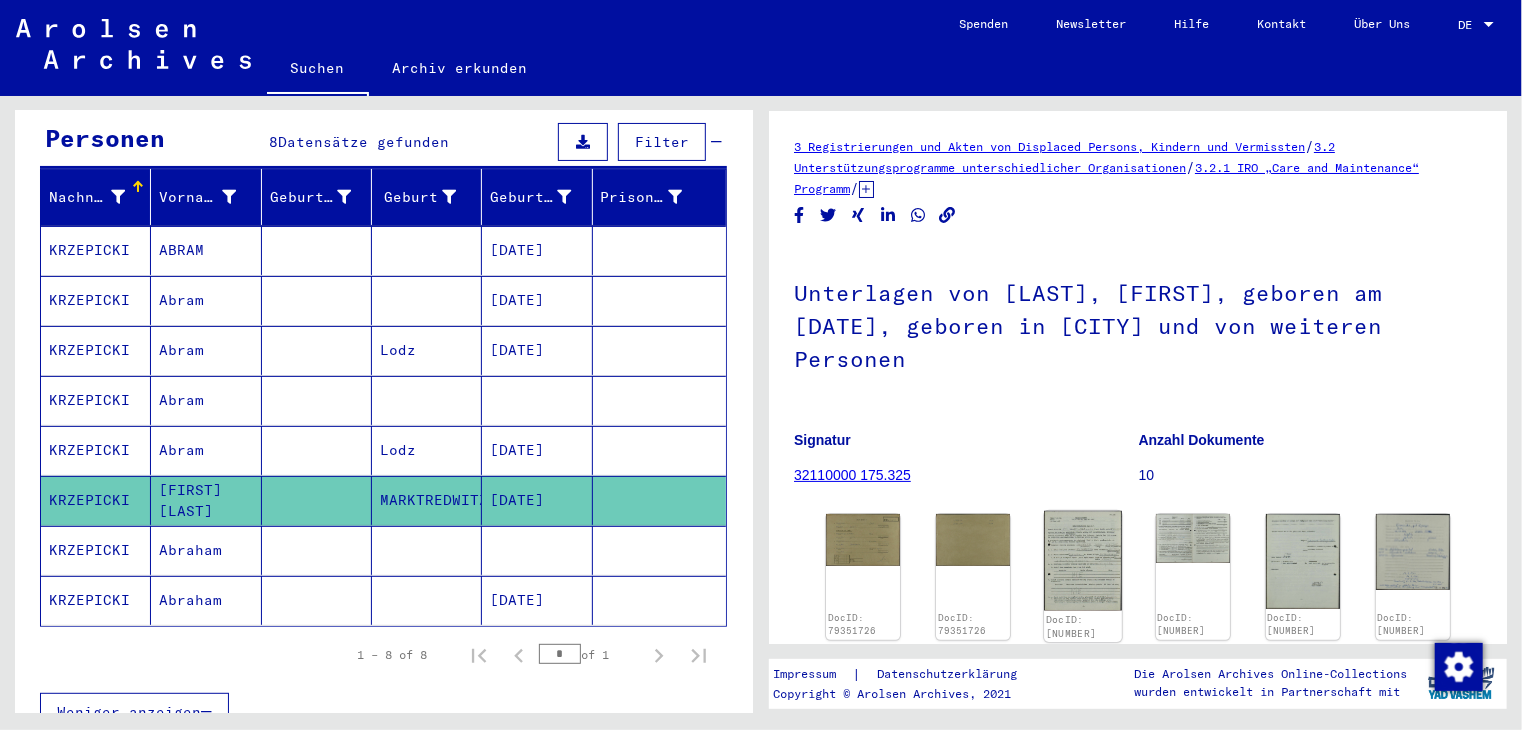 click 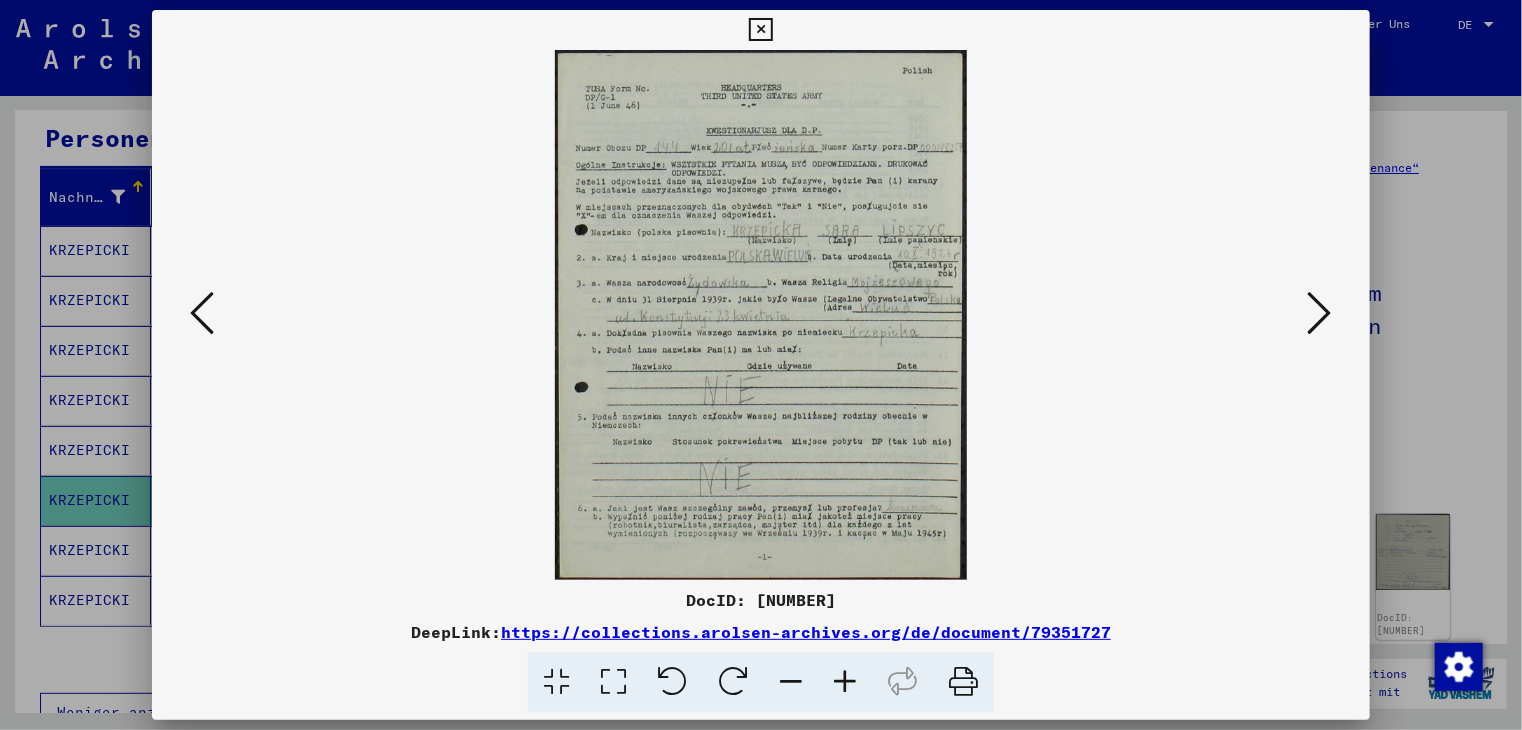 click at bounding box center (1320, 313) 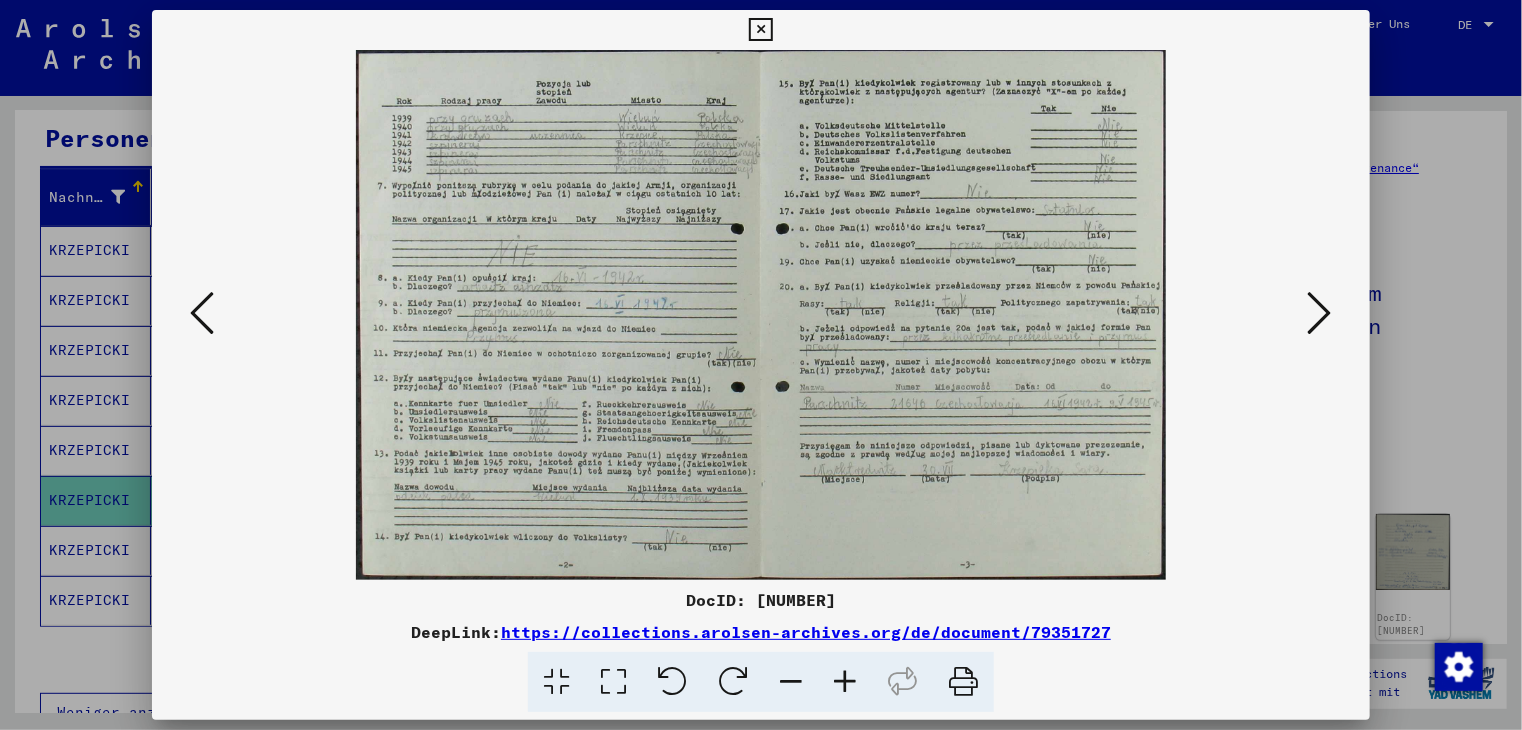 click at bounding box center [1320, 313] 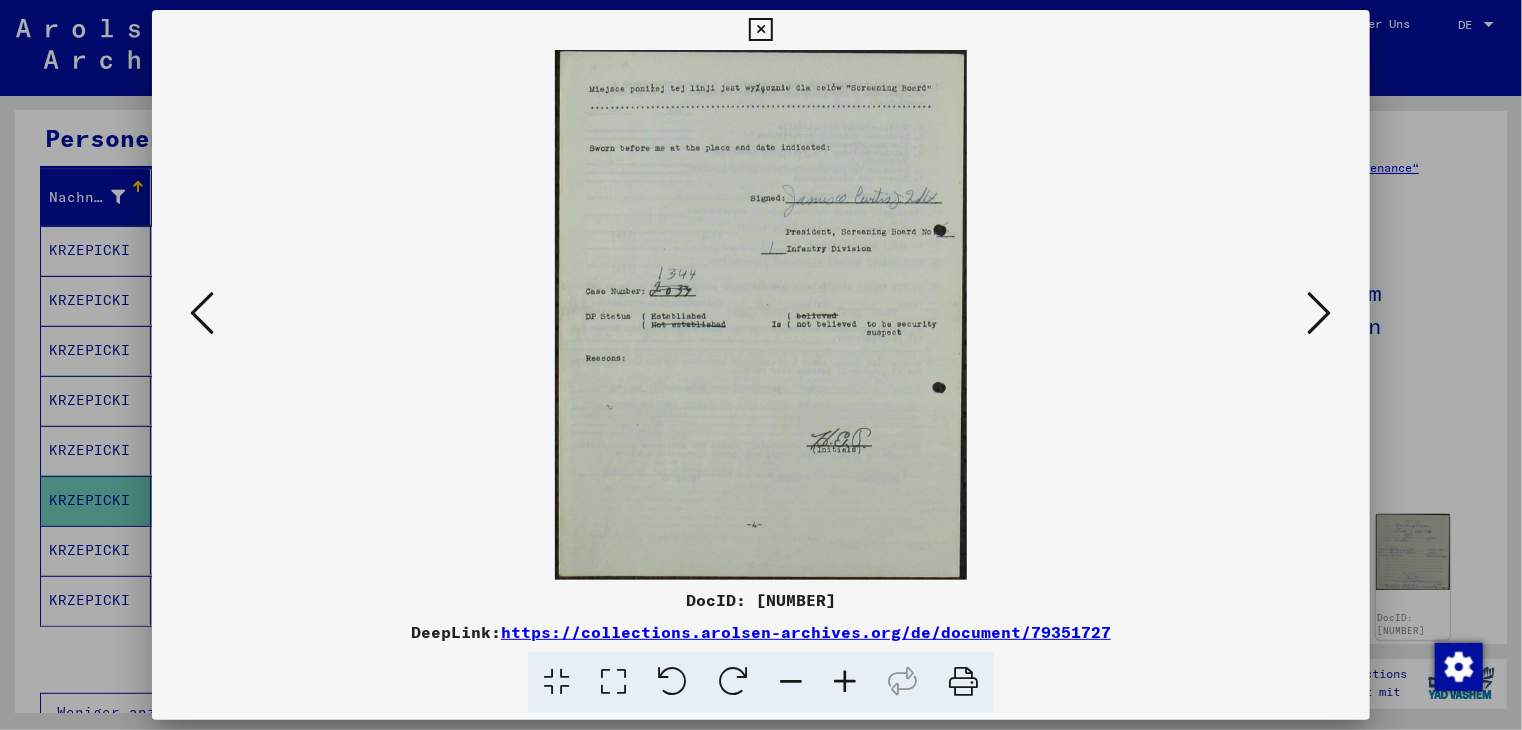 click at bounding box center [1320, 313] 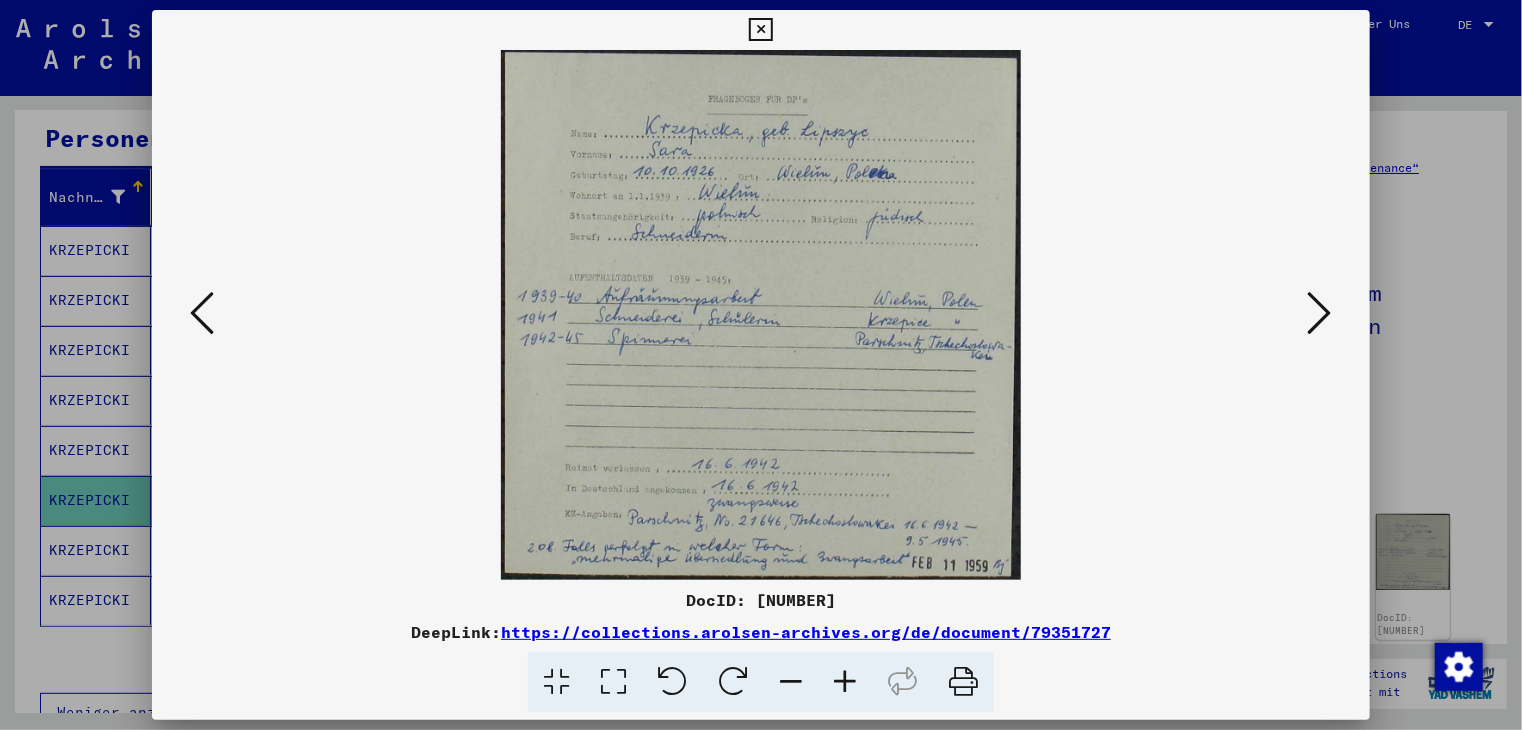 click at bounding box center [1320, 313] 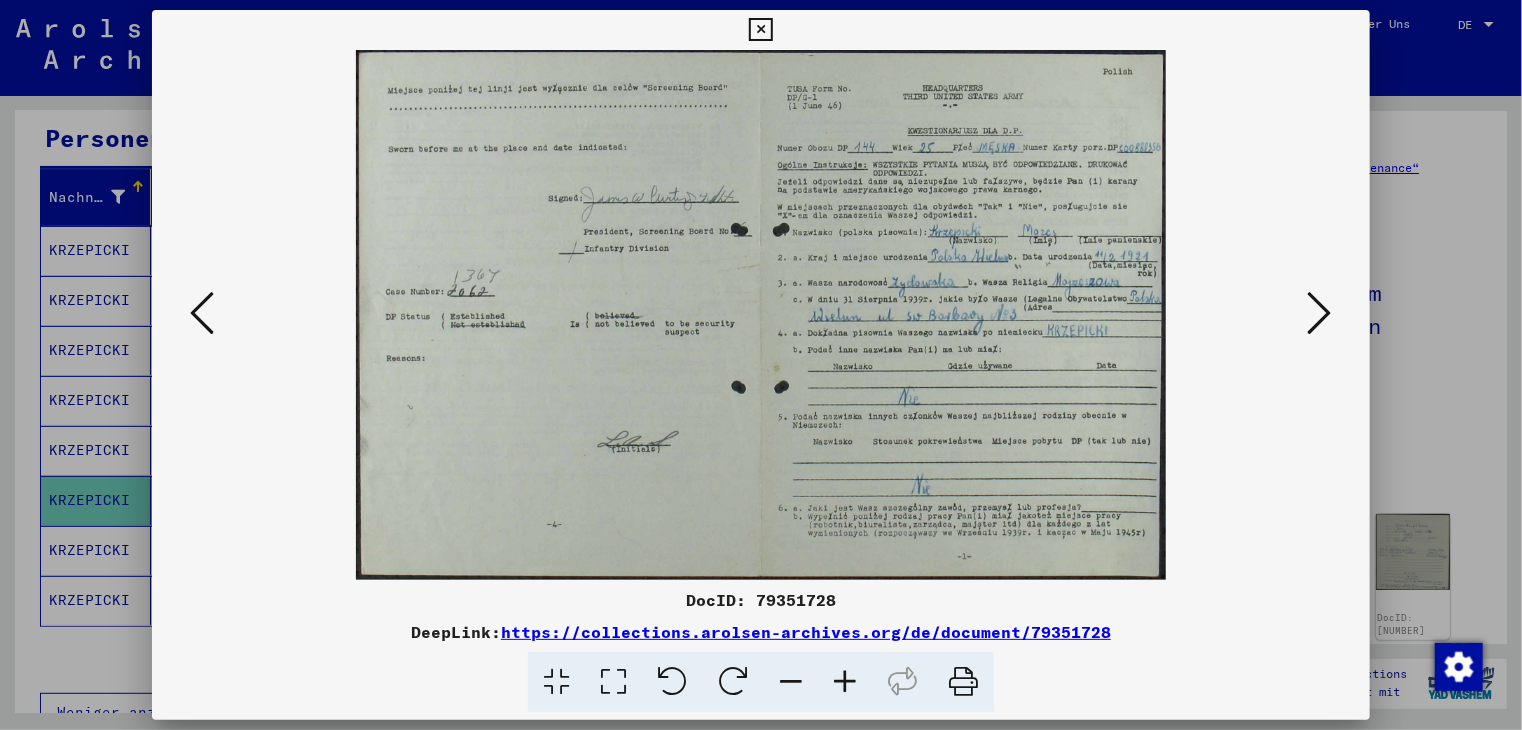 click at bounding box center (1320, 313) 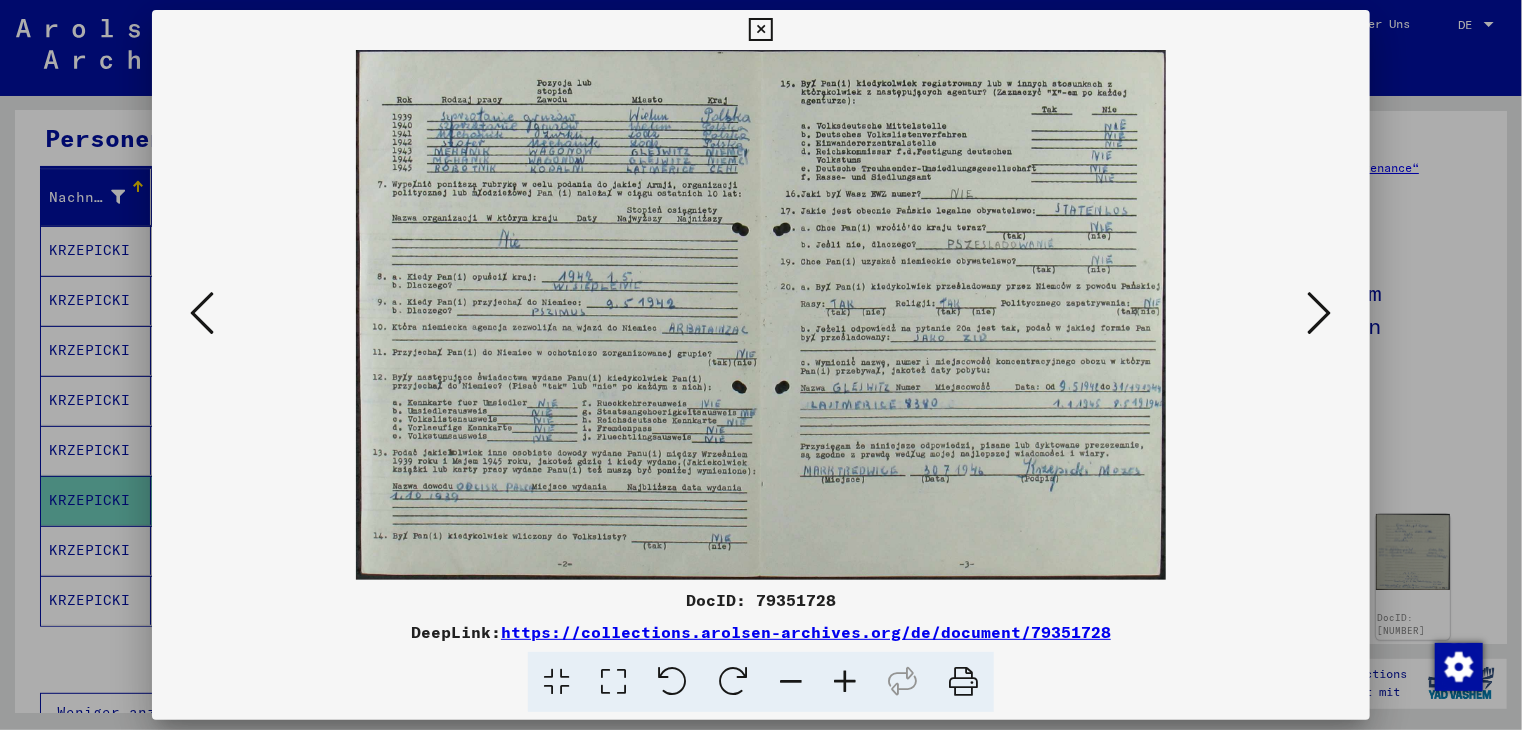 click at bounding box center [1320, 313] 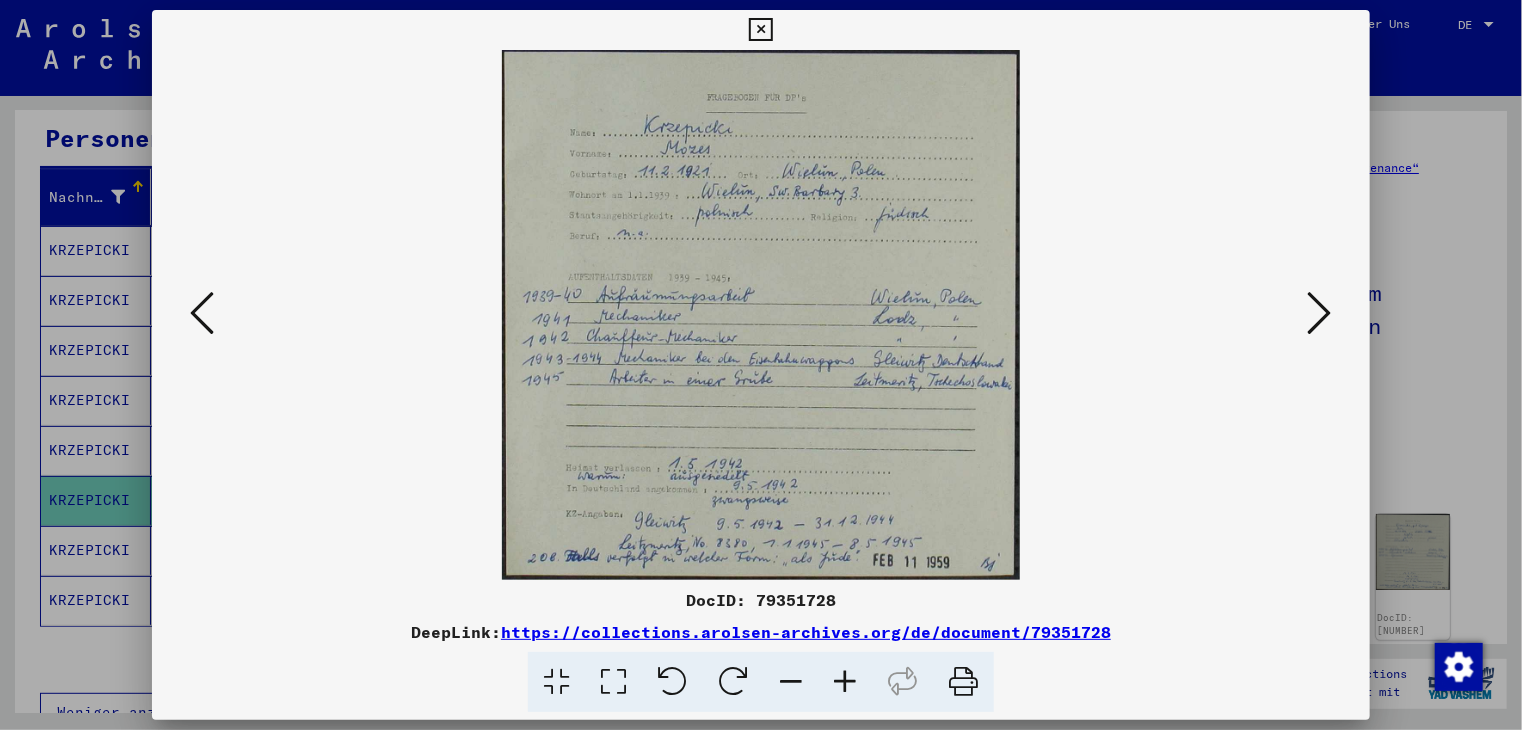 click at bounding box center (761, 315) 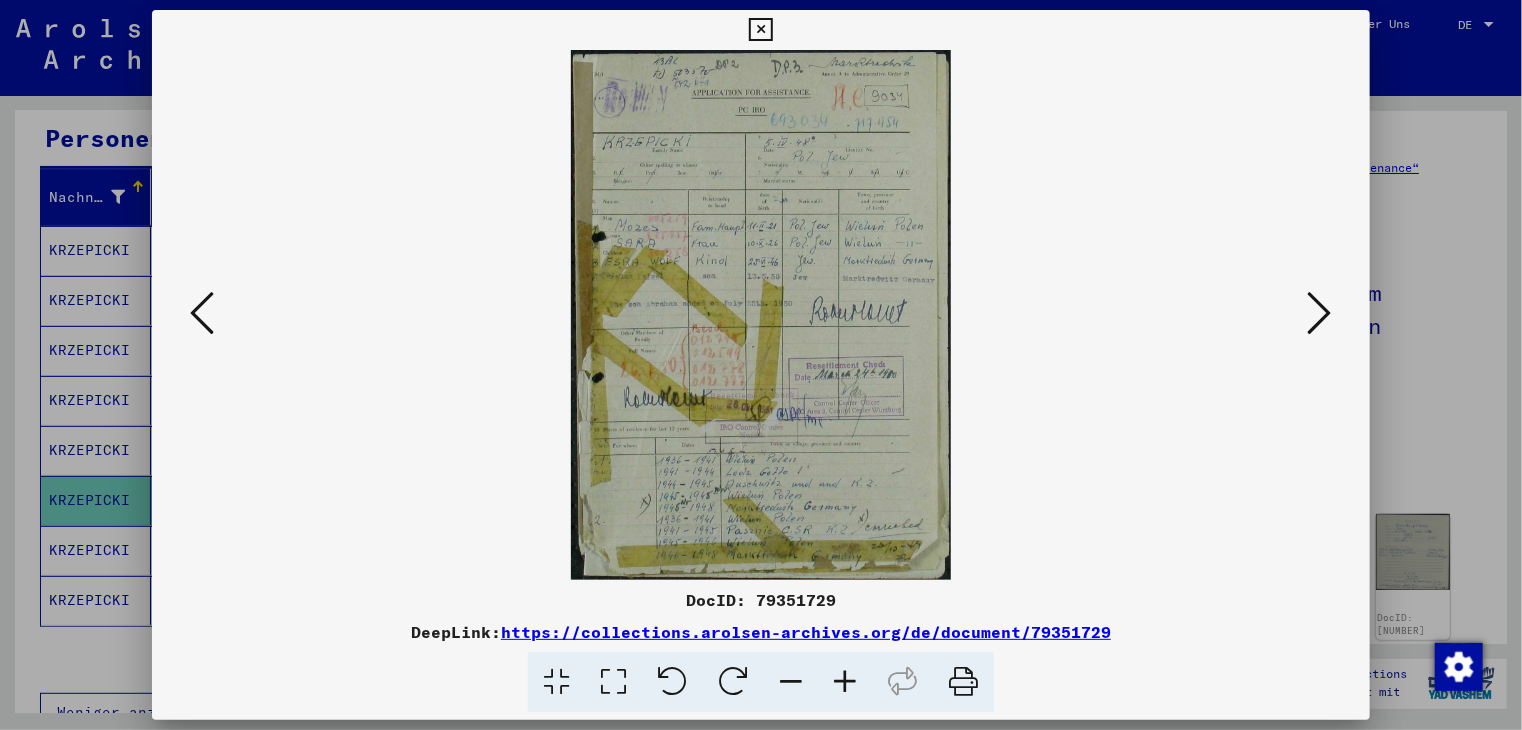 click at bounding box center [1320, 313] 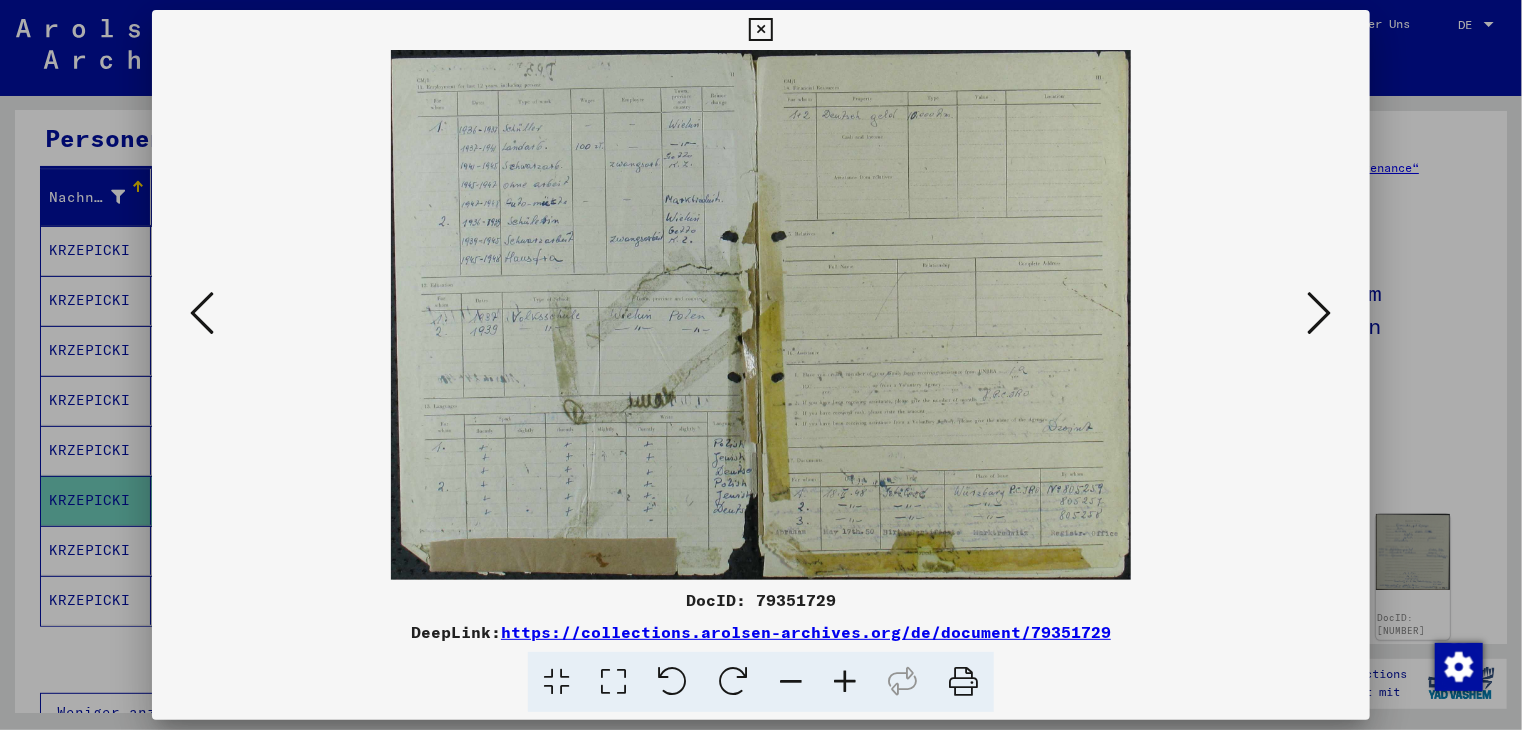 click at bounding box center (1320, 313) 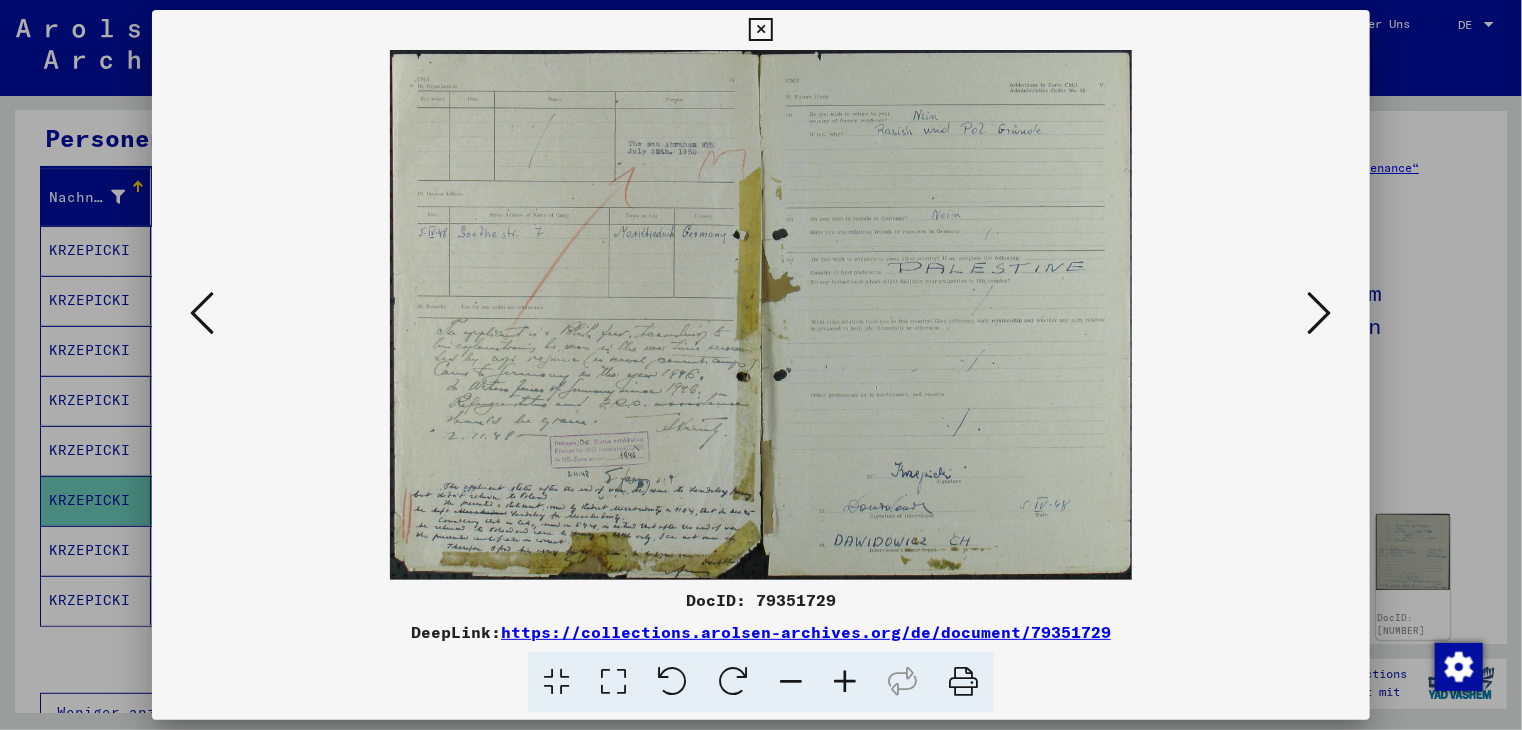 click at bounding box center (760, 30) 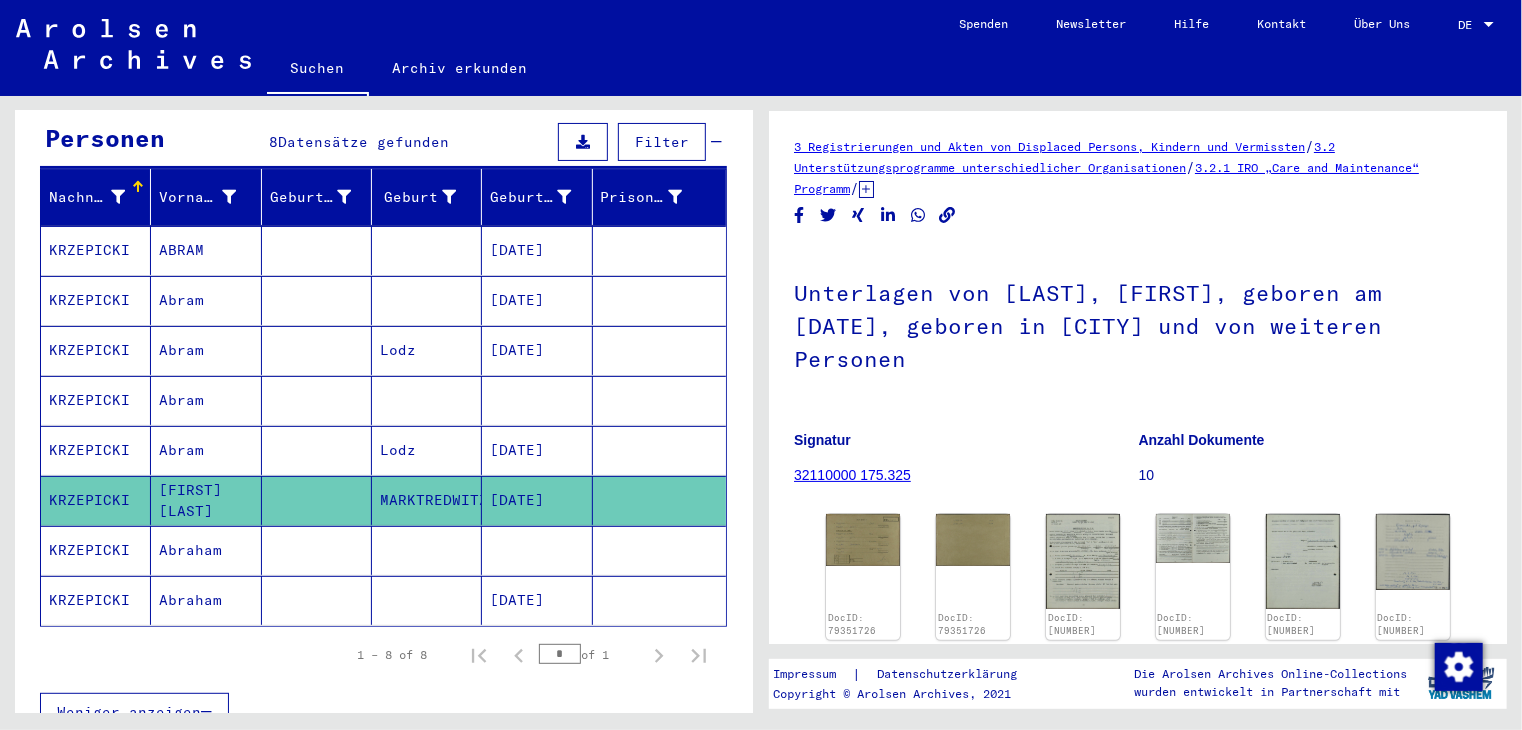 click on "Abraham" at bounding box center (206, 600) 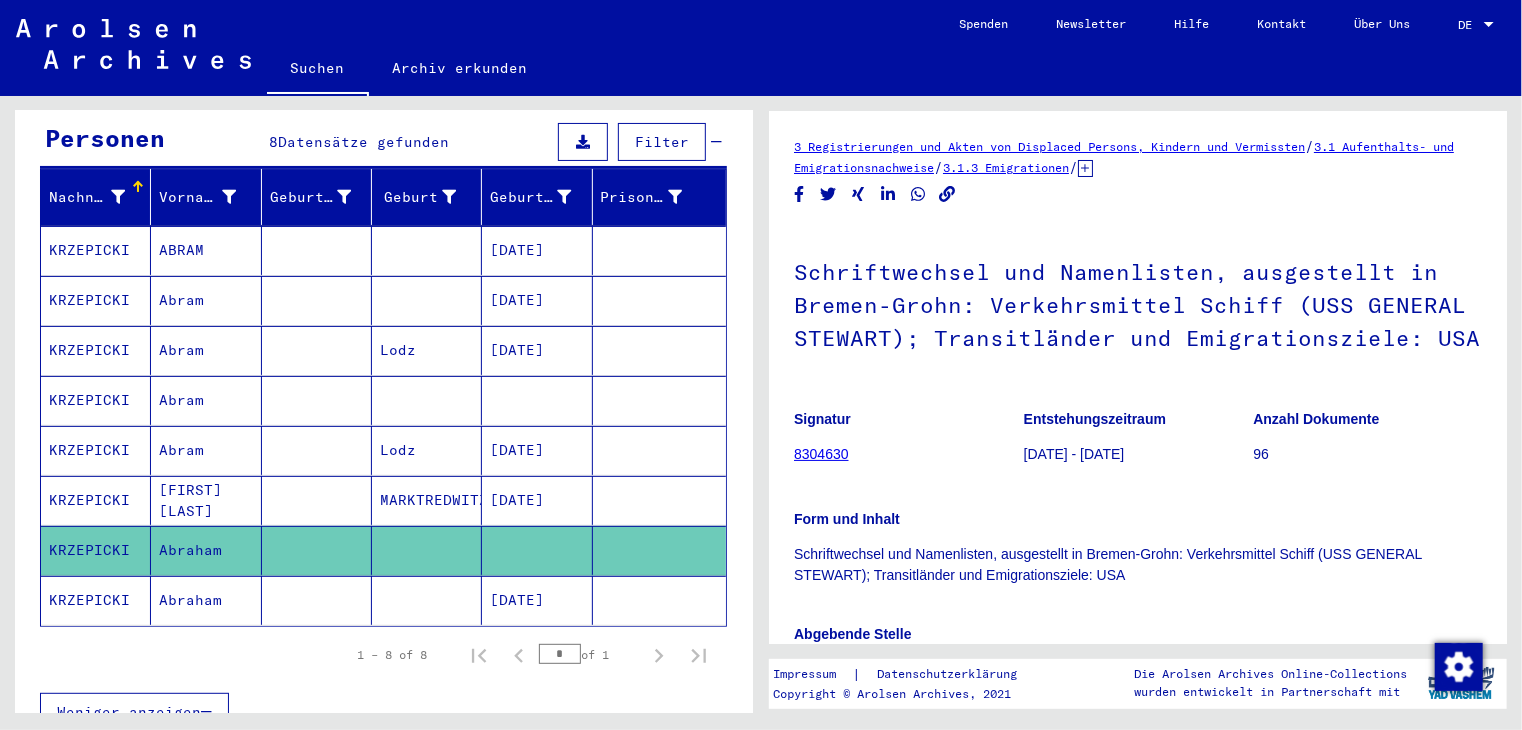 scroll, scrollTop: 0, scrollLeft: 0, axis: both 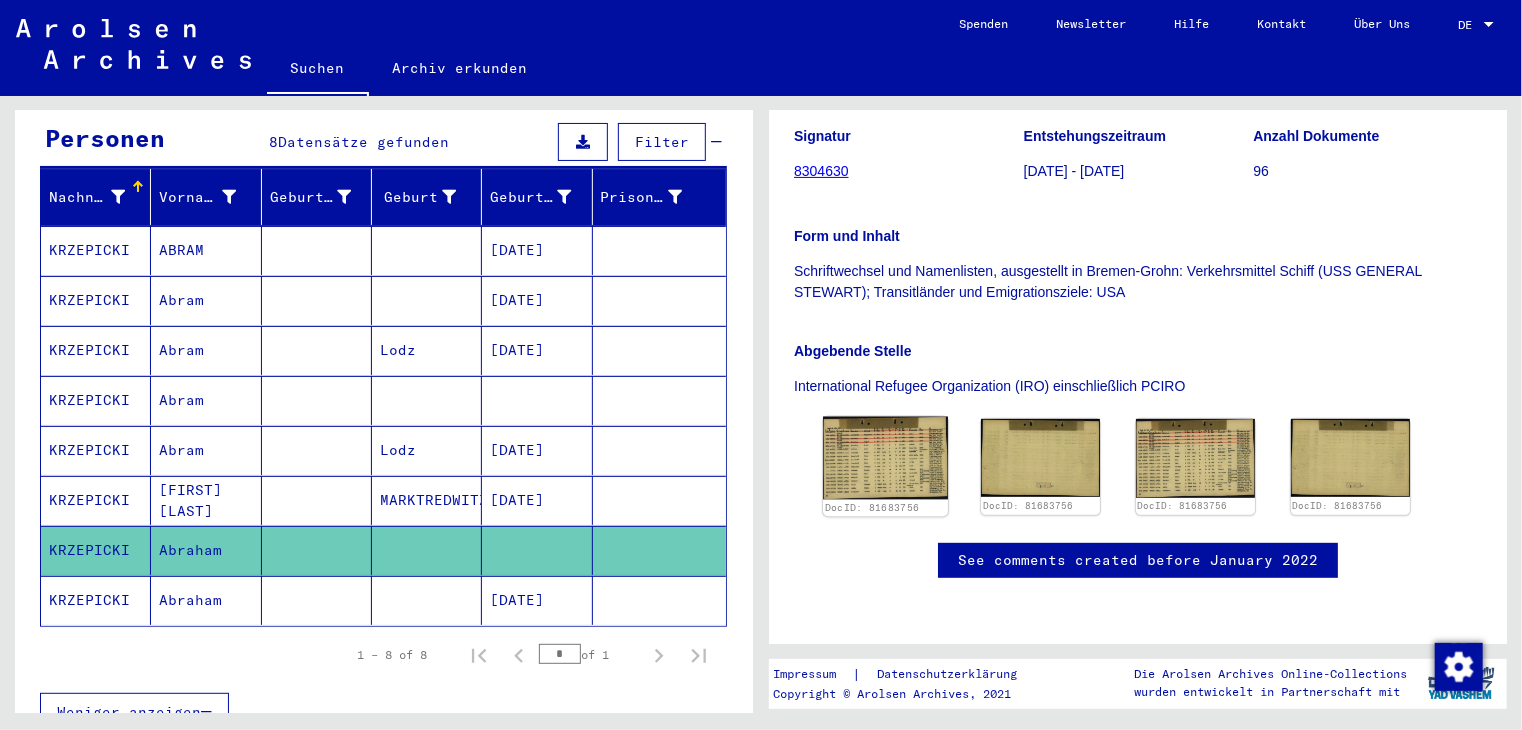 click 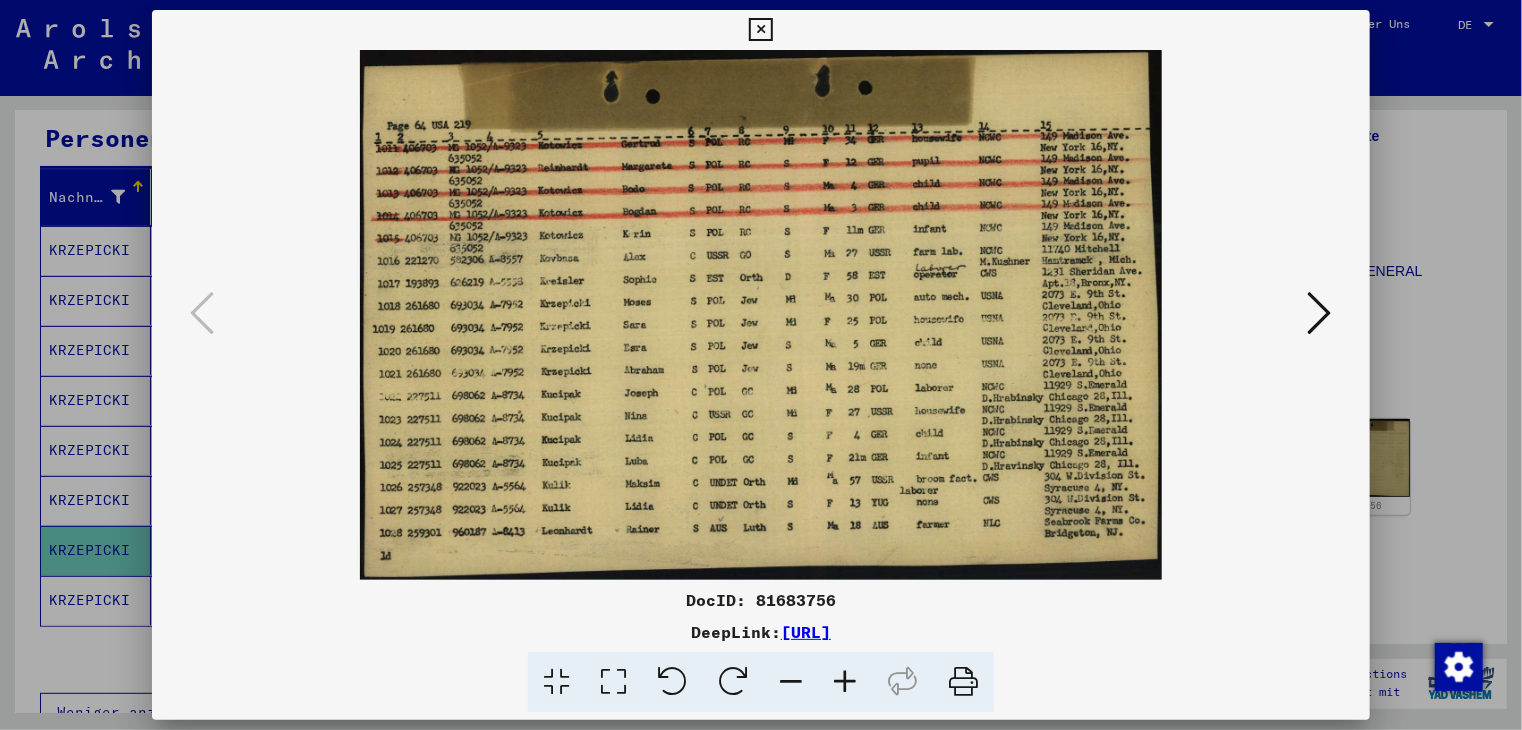 click at bounding box center (760, 30) 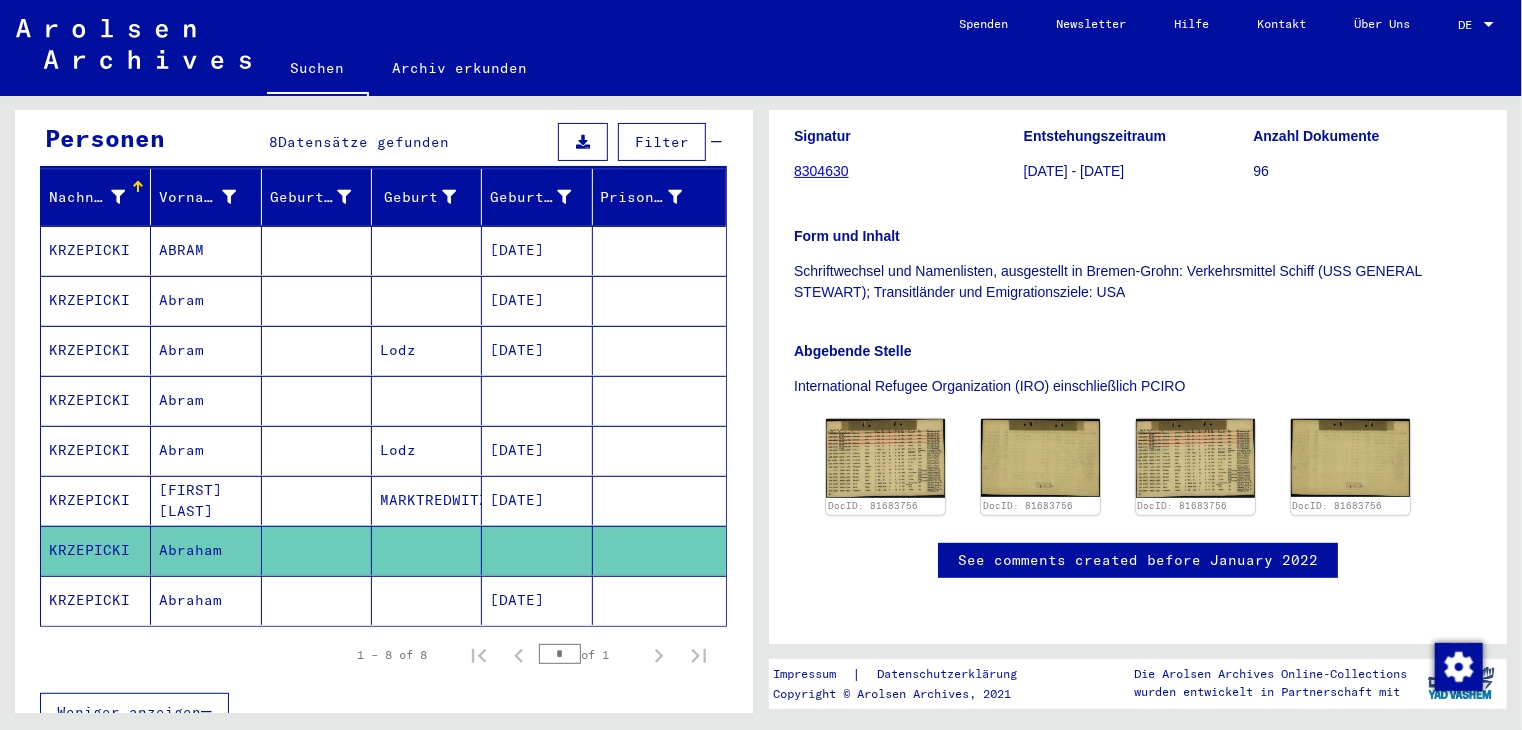 scroll, scrollTop: 300, scrollLeft: 0, axis: vertical 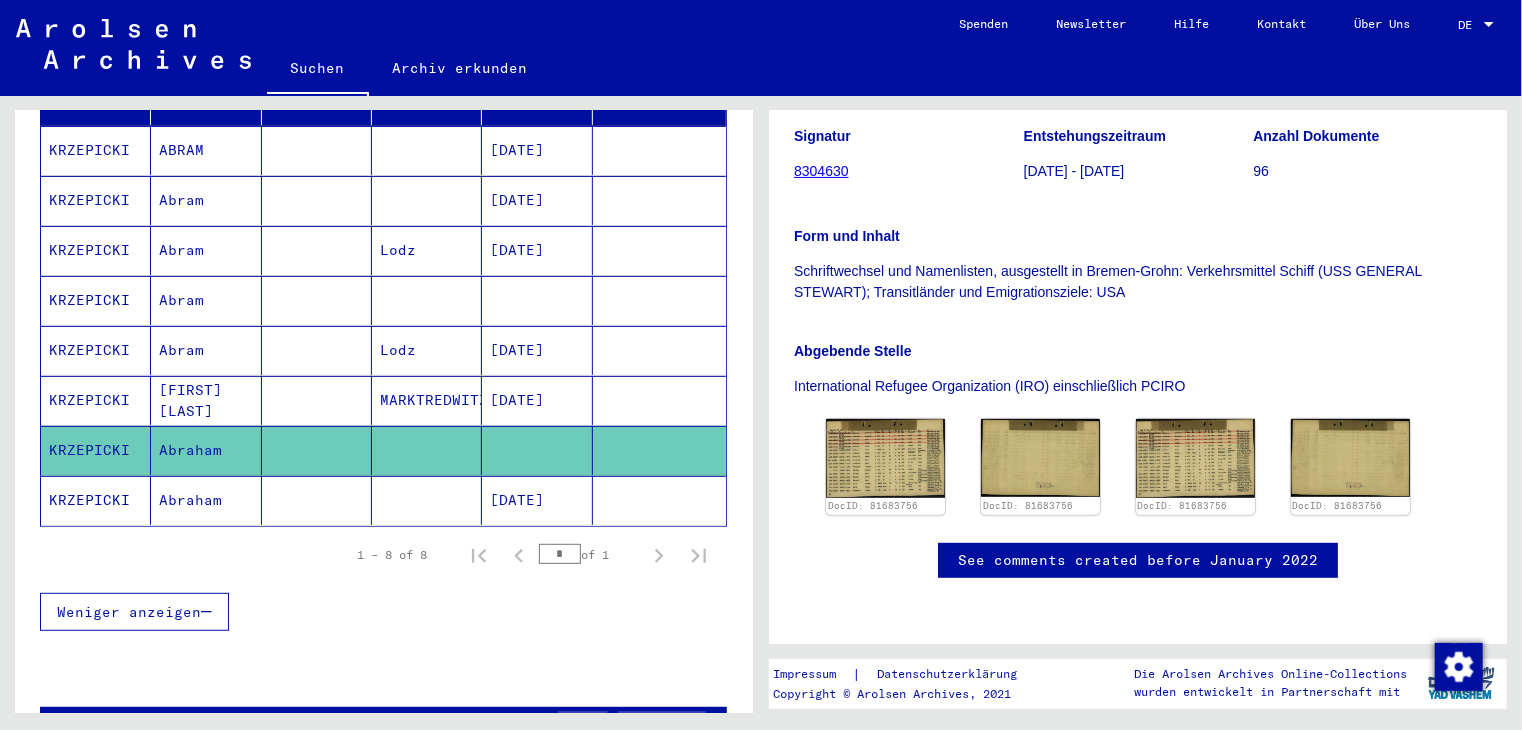 click on "[DATE]" 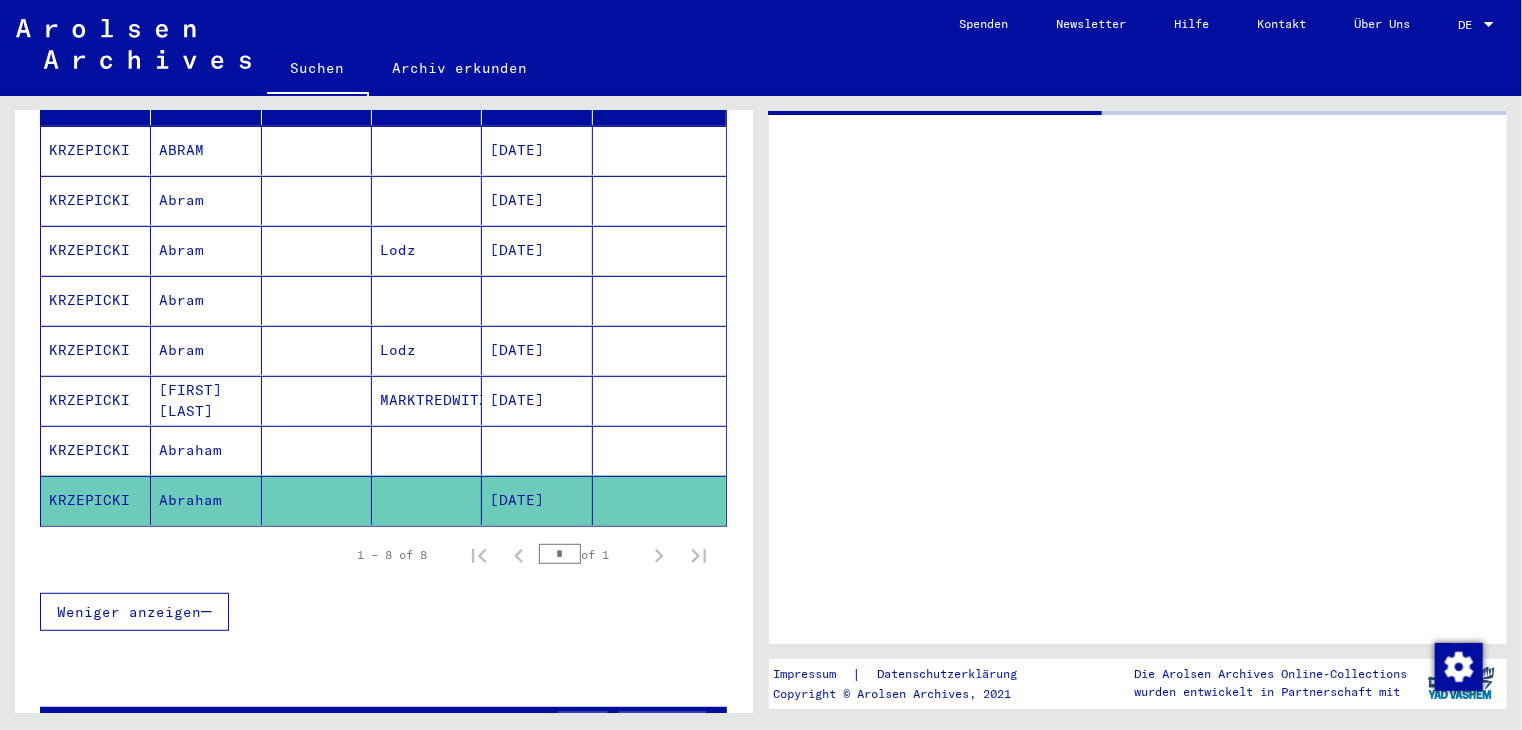 scroll, scrollTop: 0, scrollLeft: 0, axis: both 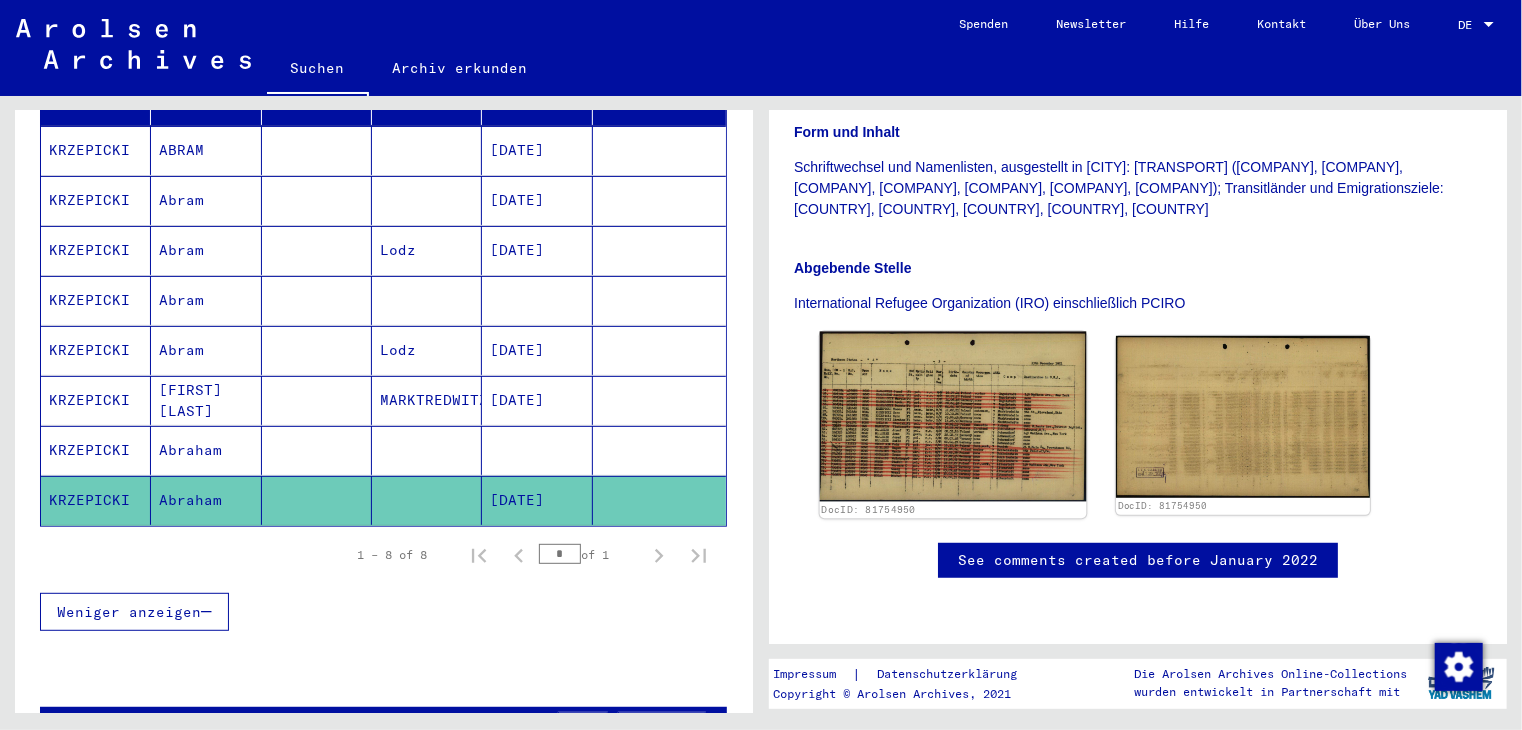 click 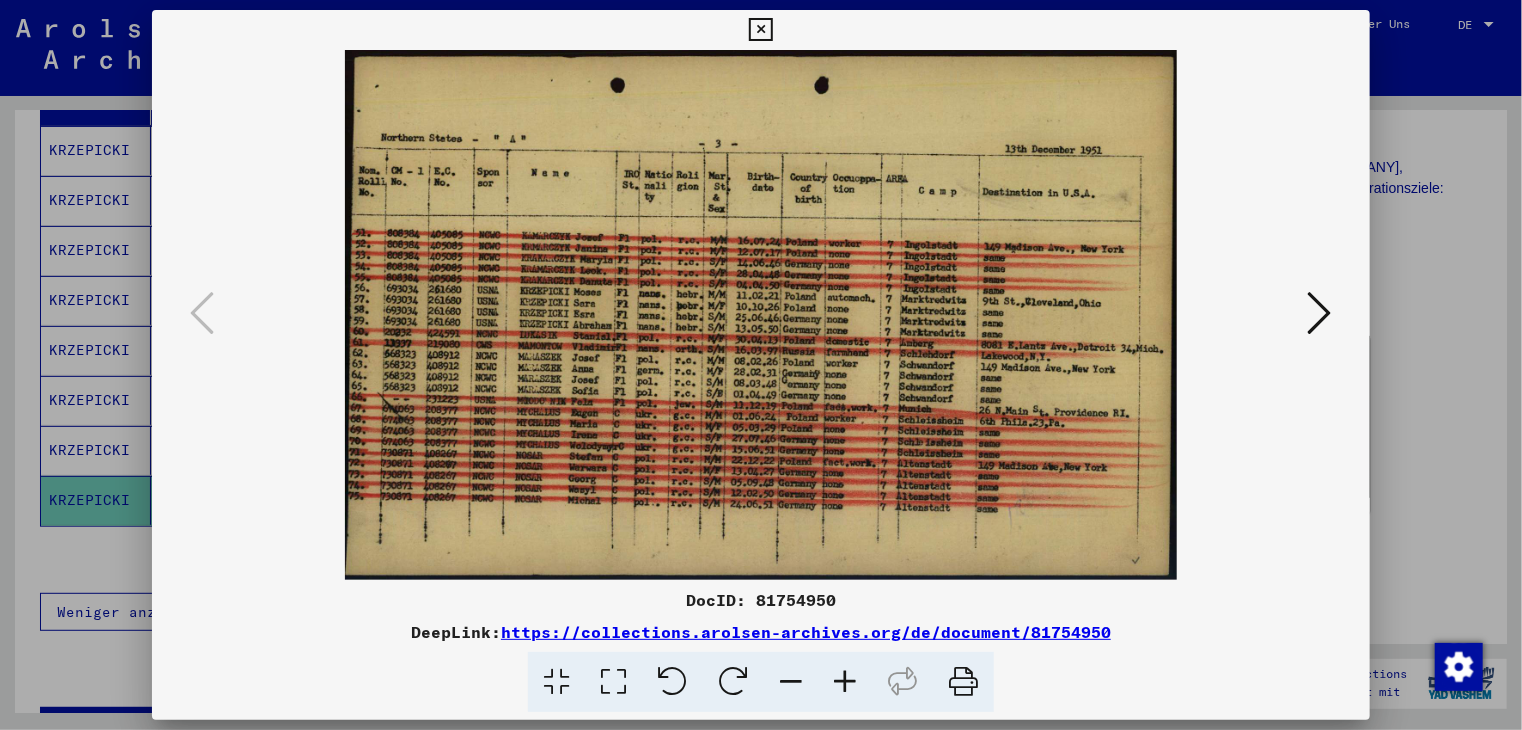 click at bounding box center (761, 315) 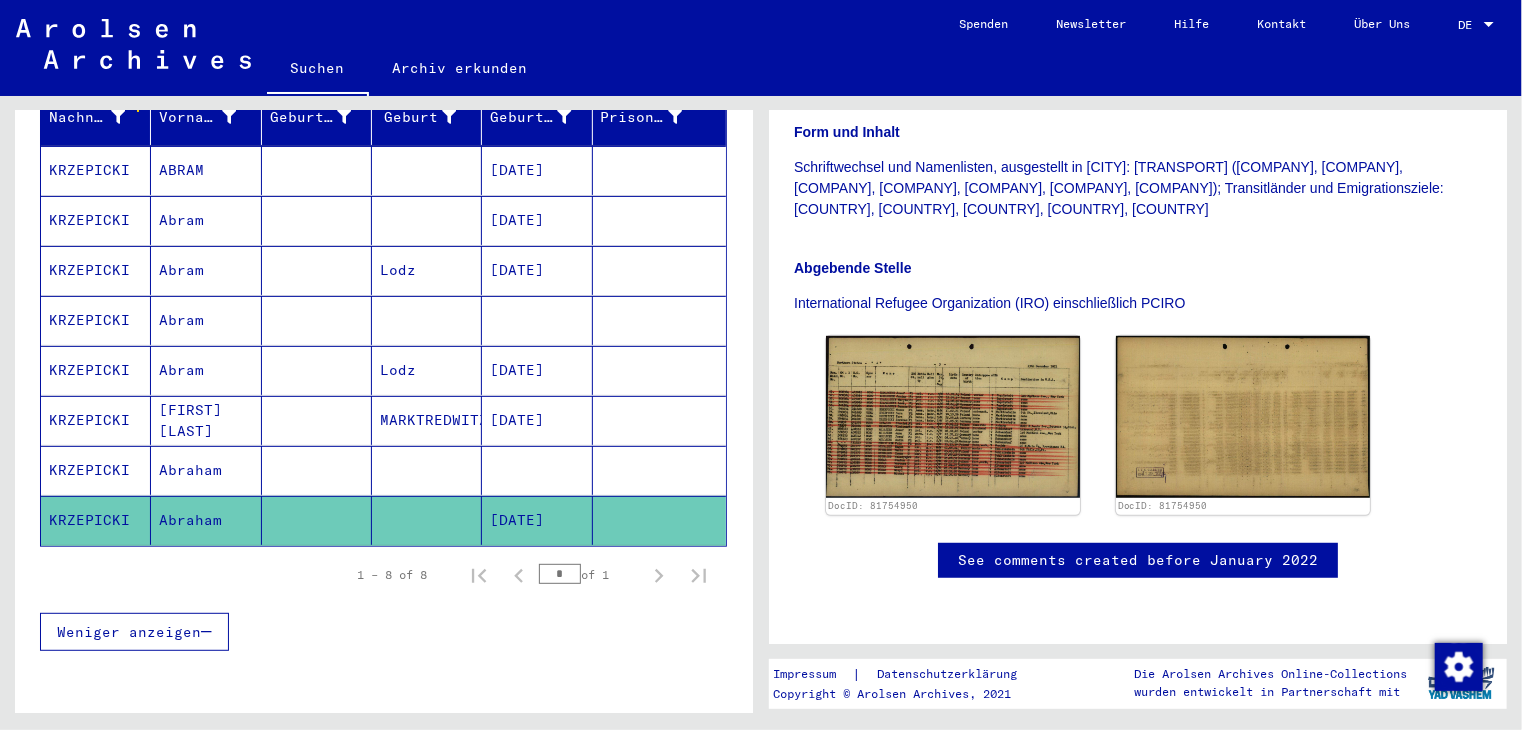 scroll, scrollTop: 0, scrollLeft: 0, axis: both 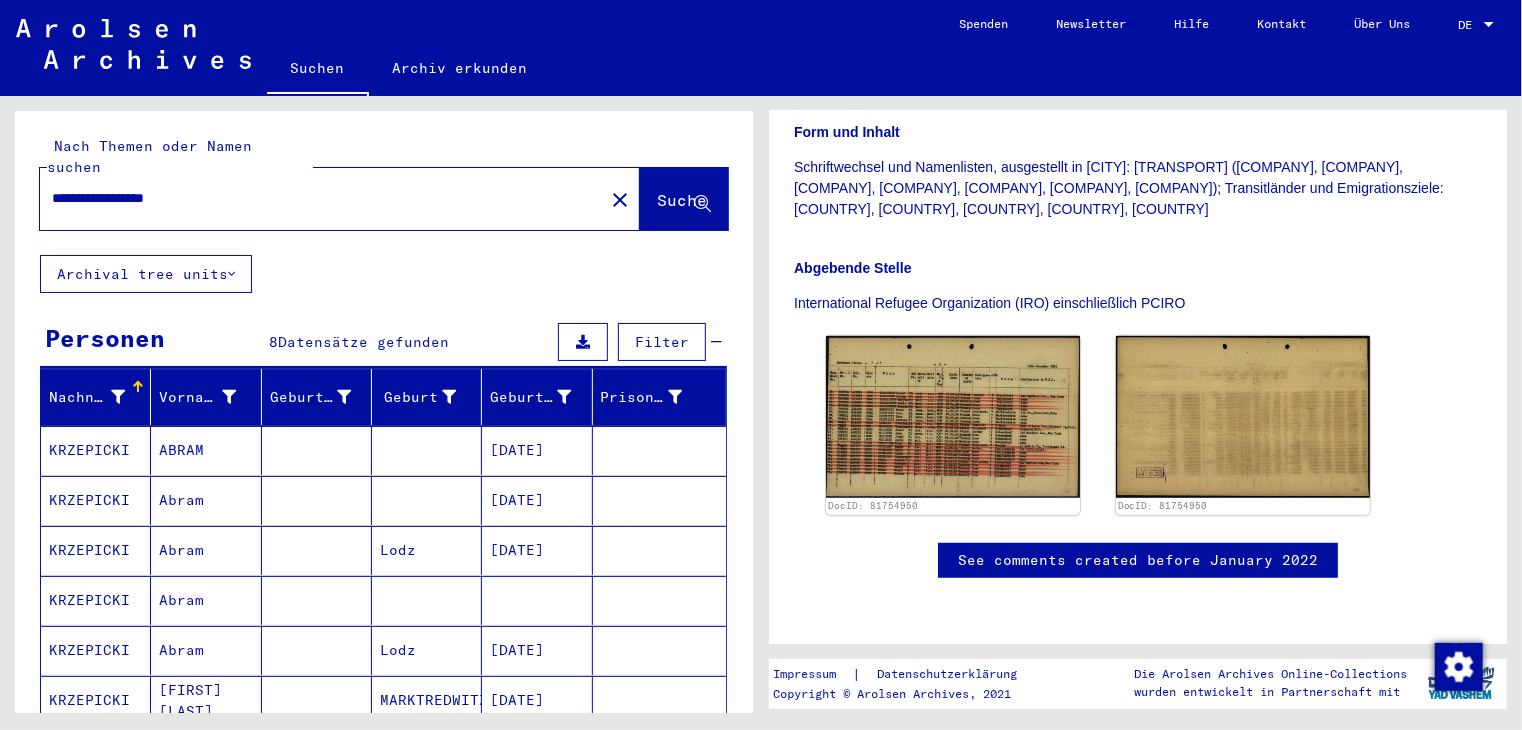 click on "ABRAM" at bounding box center (206, 500) 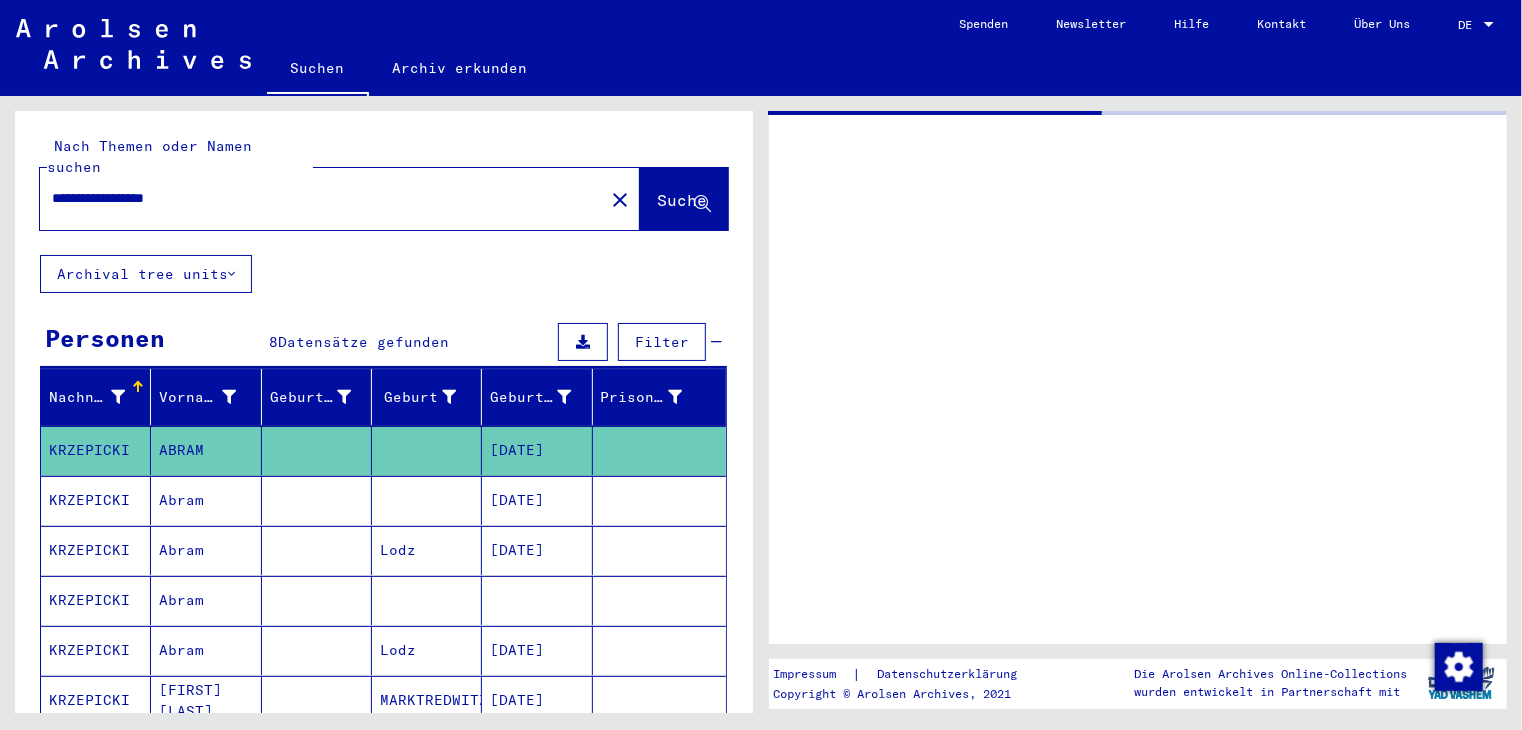 scroll, scrollTop: 0, scrollLeft: 0, axis: both 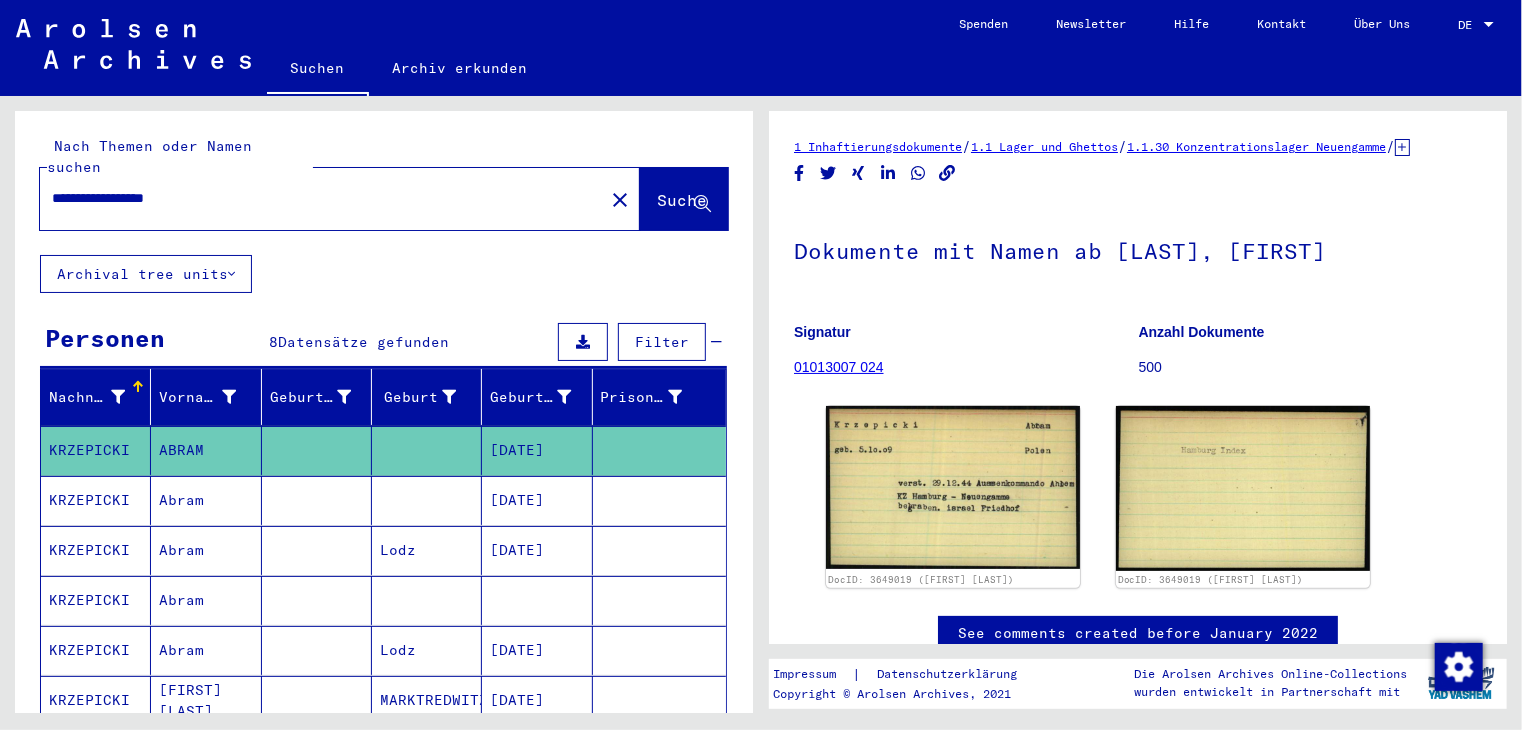 click on "Abram" at bounding box center [206, 550] 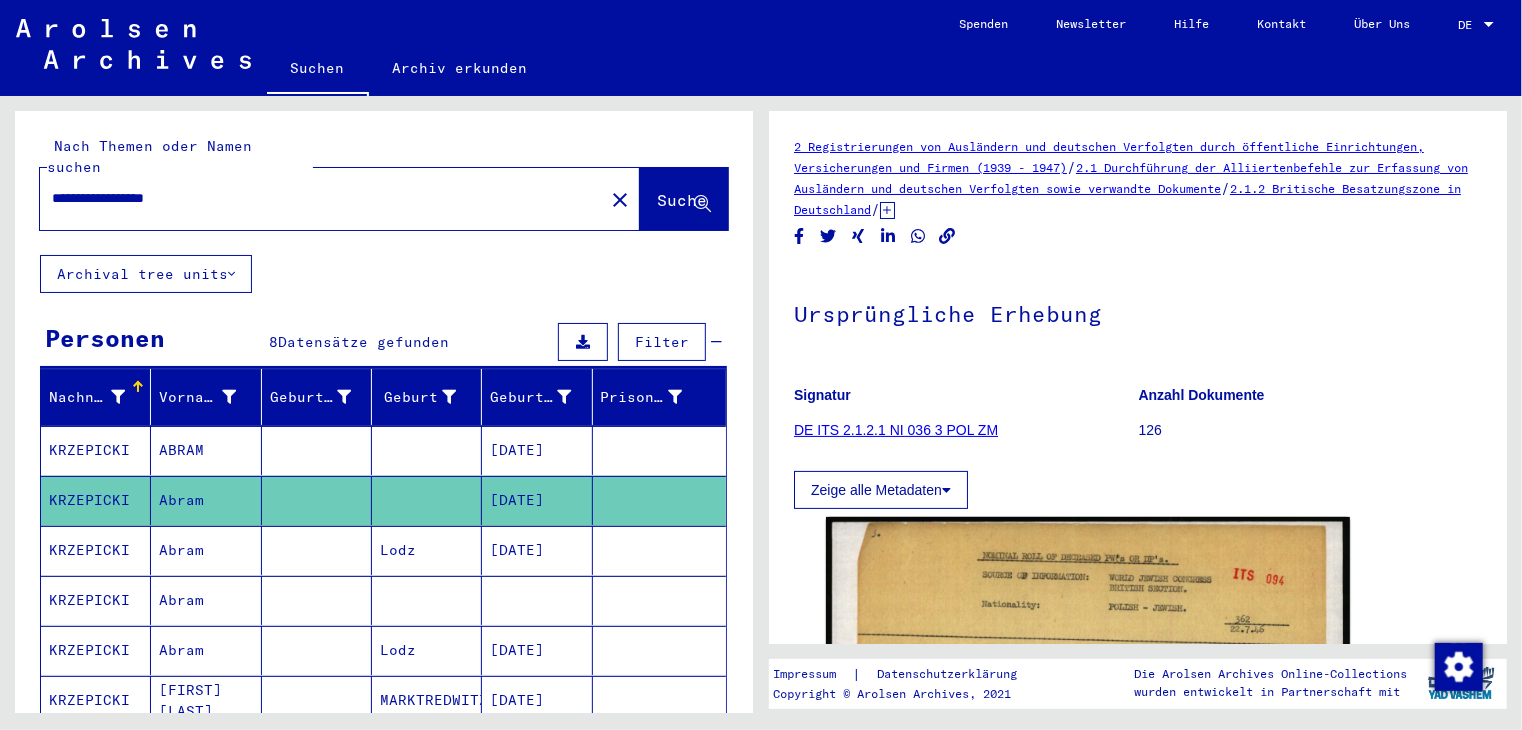 scroll, scrollTop: 0, scrollLeft: 0, axis: both 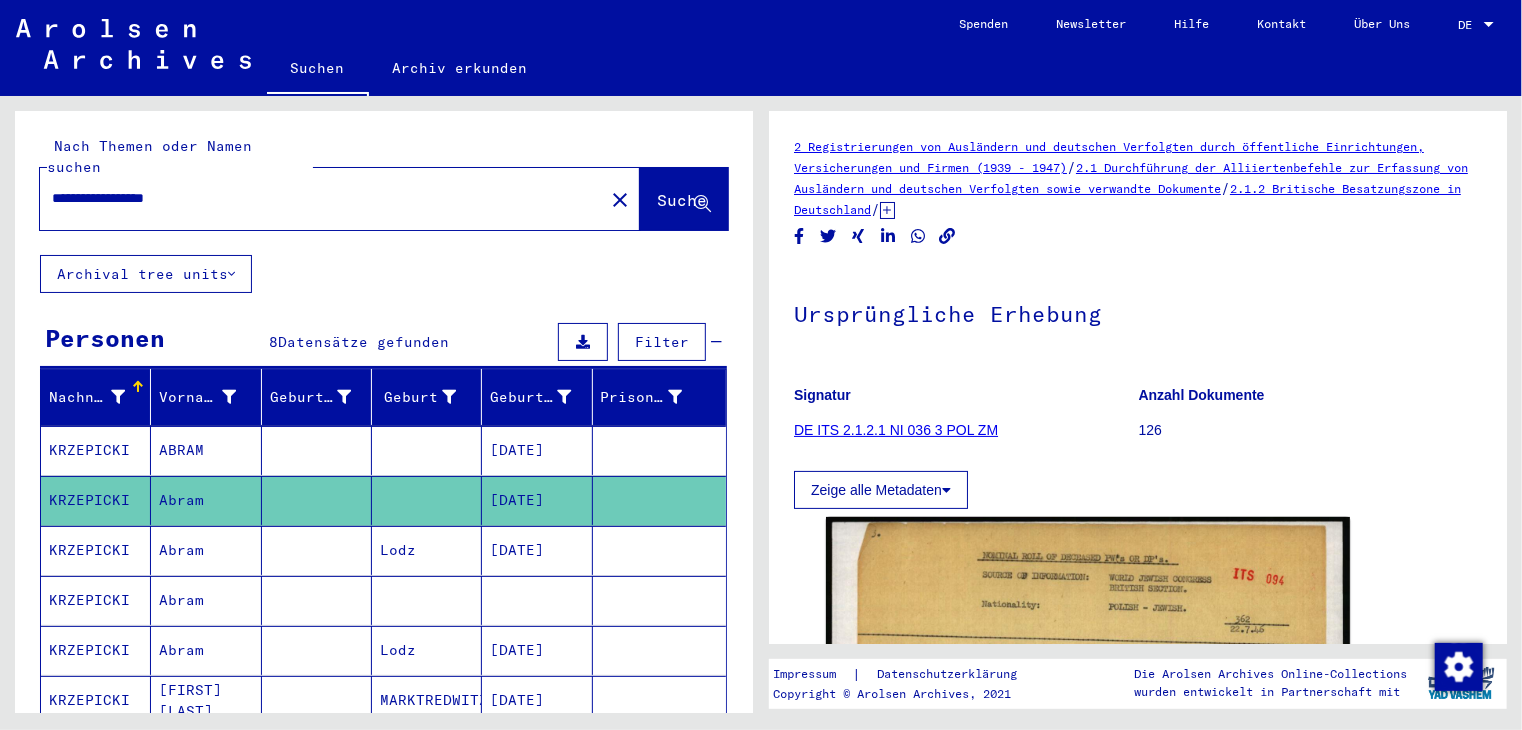 click on "**********" at bounding box center [322, 198] 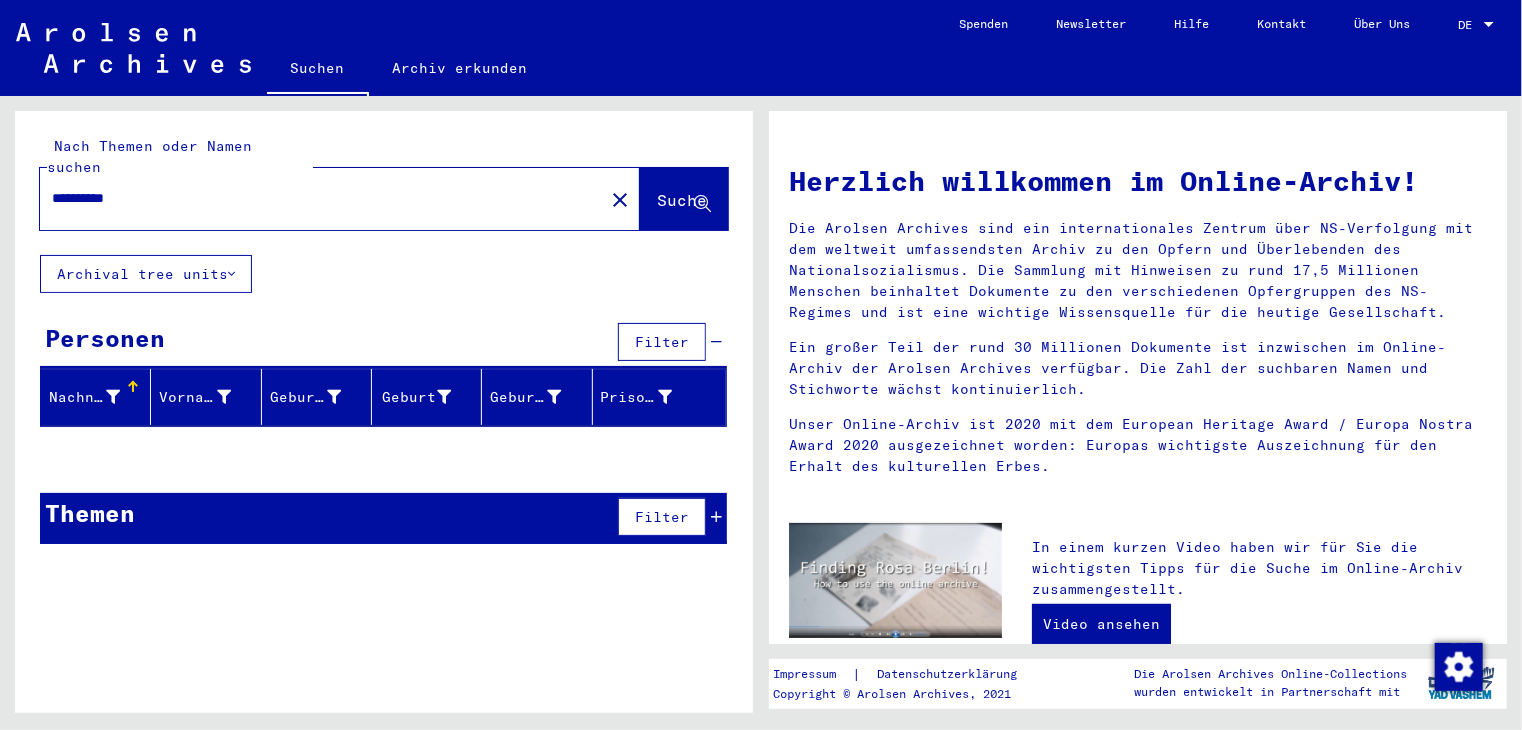 click on "**********" at bounding box center [316, 198] 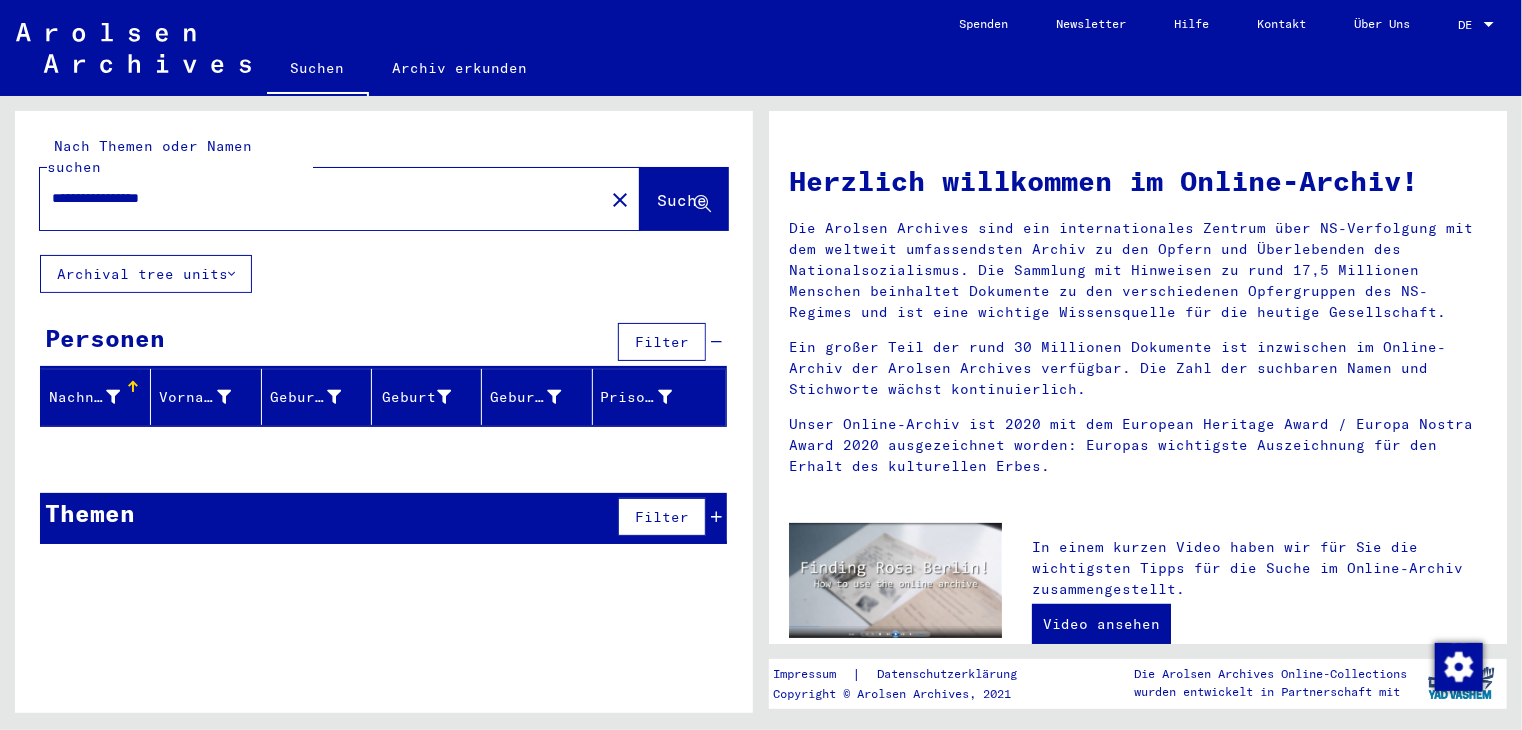 drag, startPoint x: 108, startPoint y: 181, endPoint x: -2, endPoint y: 174, distance: 110.2225 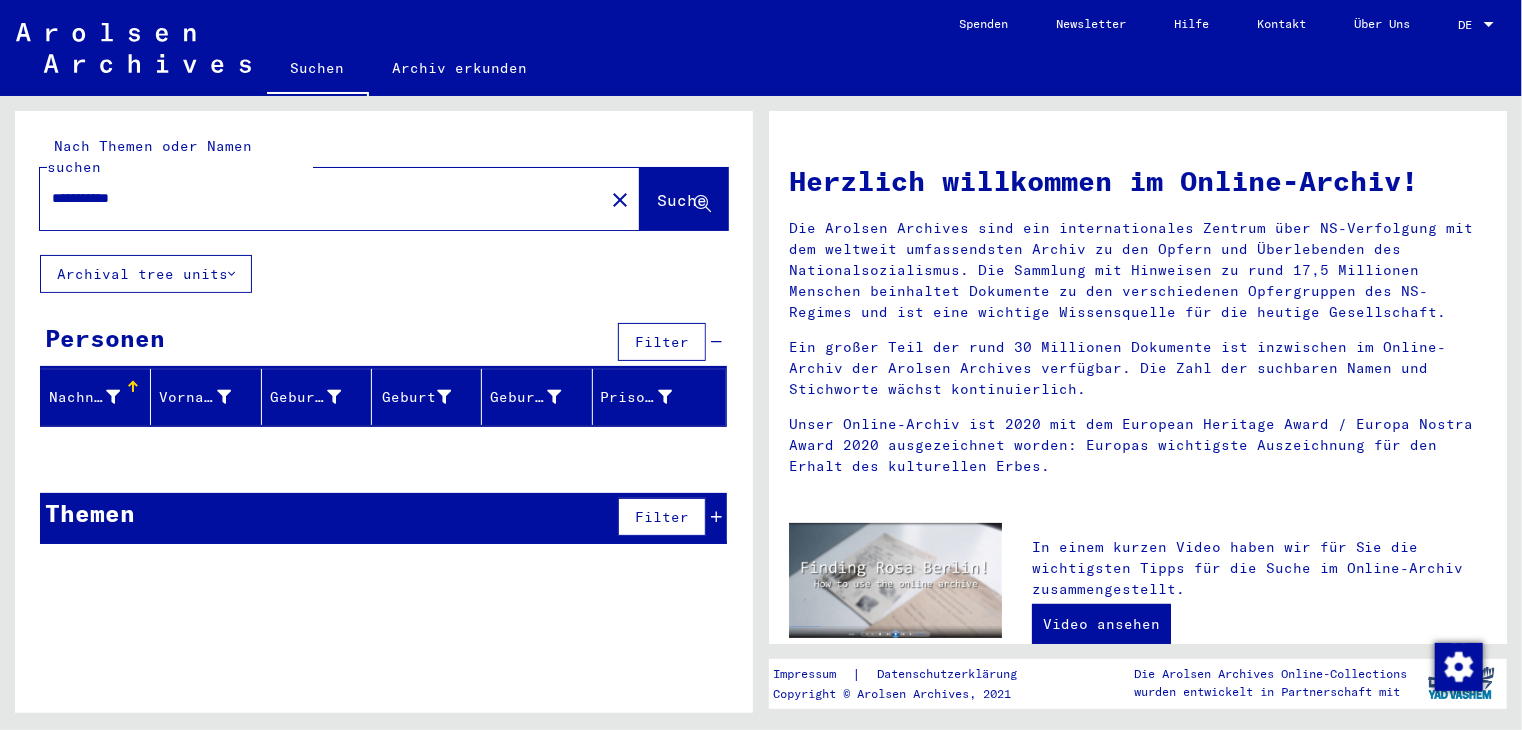 type on "**********" 